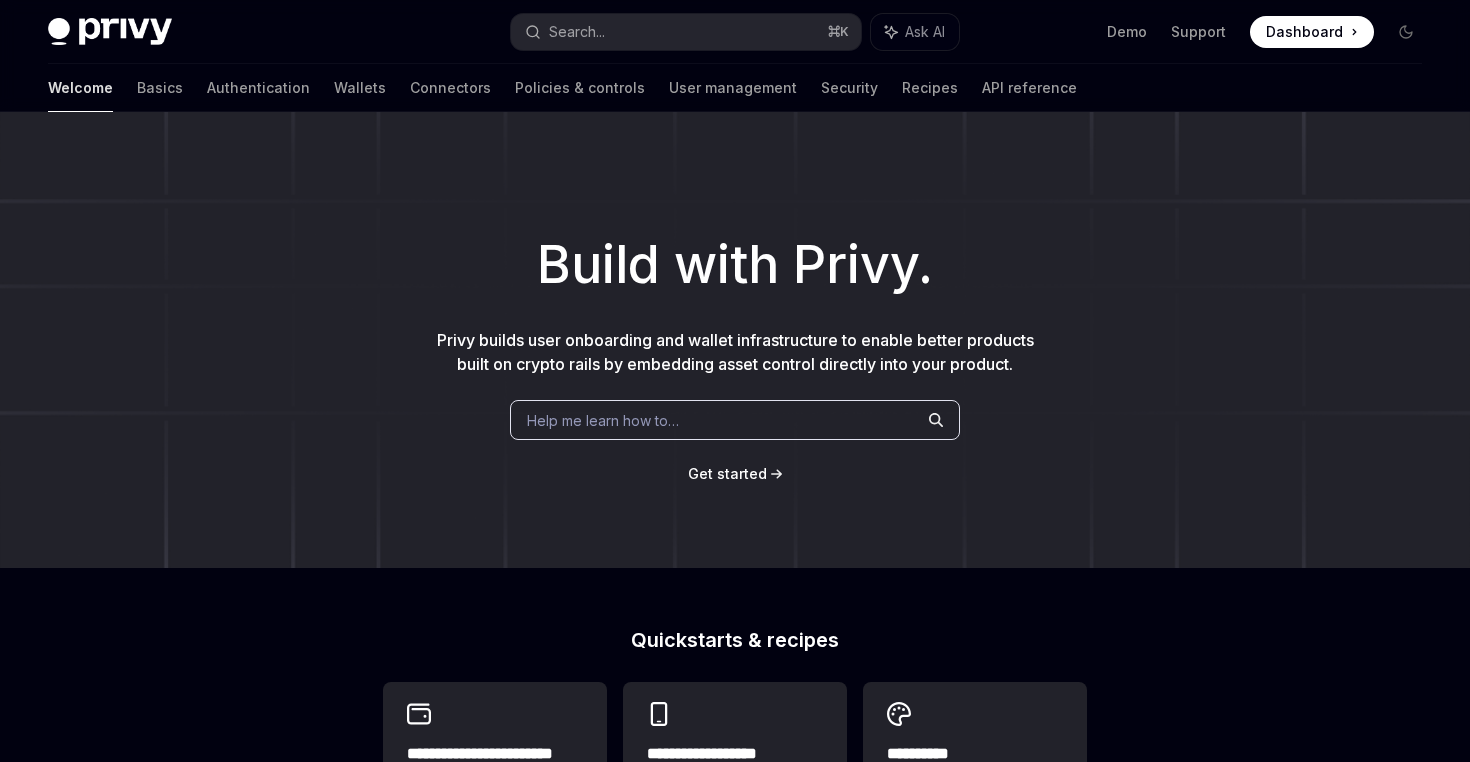 scroll, scrollTop: 0, scrollLeft: 0, axis: both 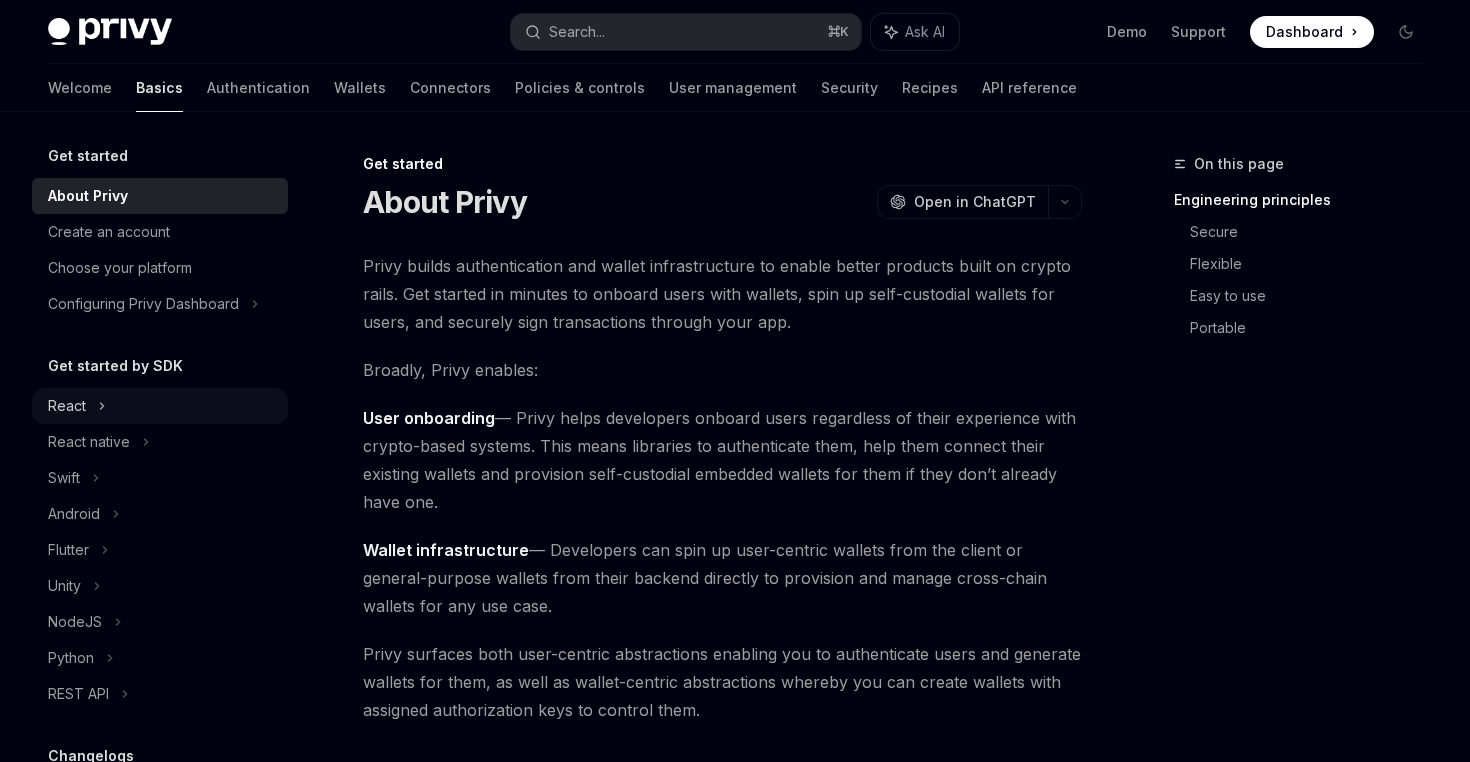 click on "React" at bounding box center (160, 406) 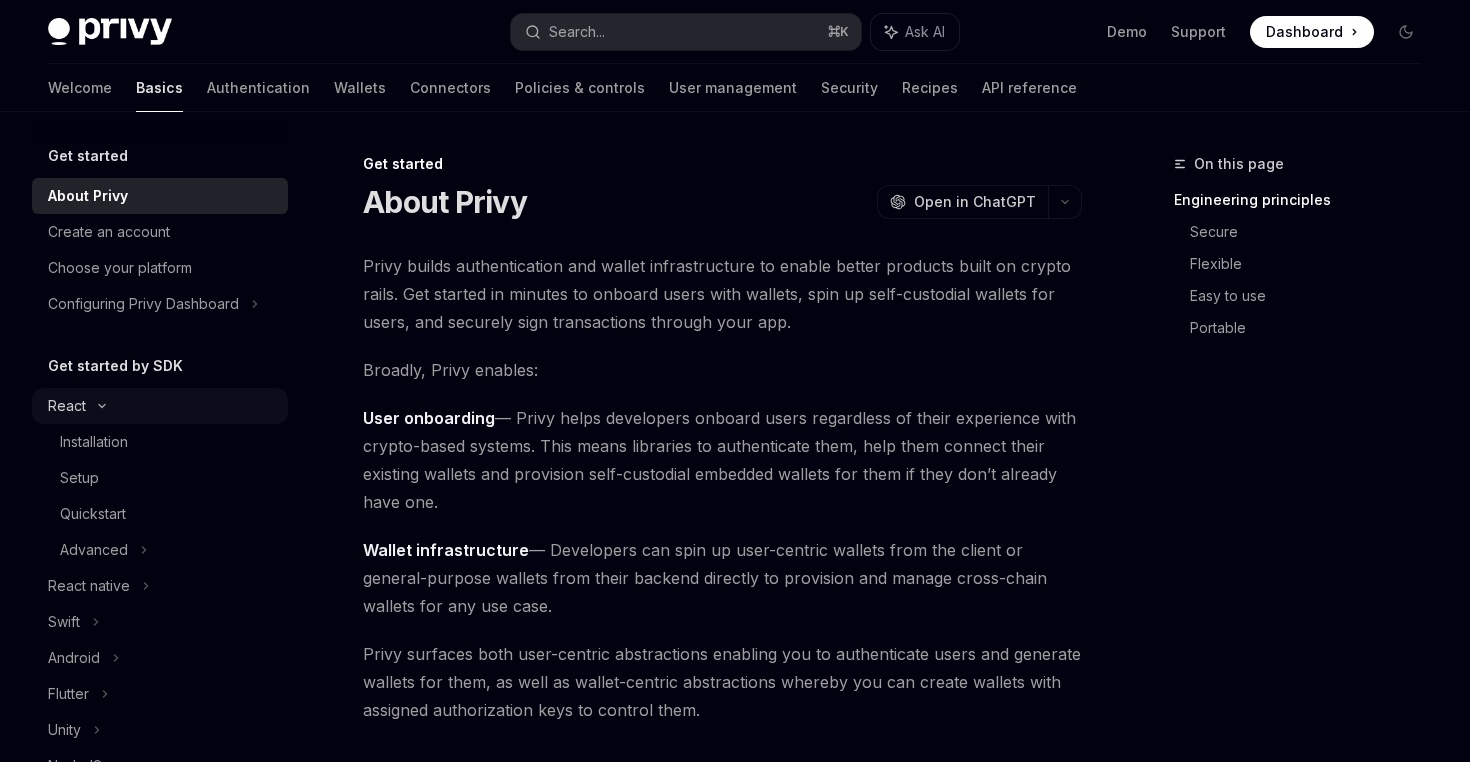 scroll, scrollTop: 70, scrollLeft: 0, axis: vertical 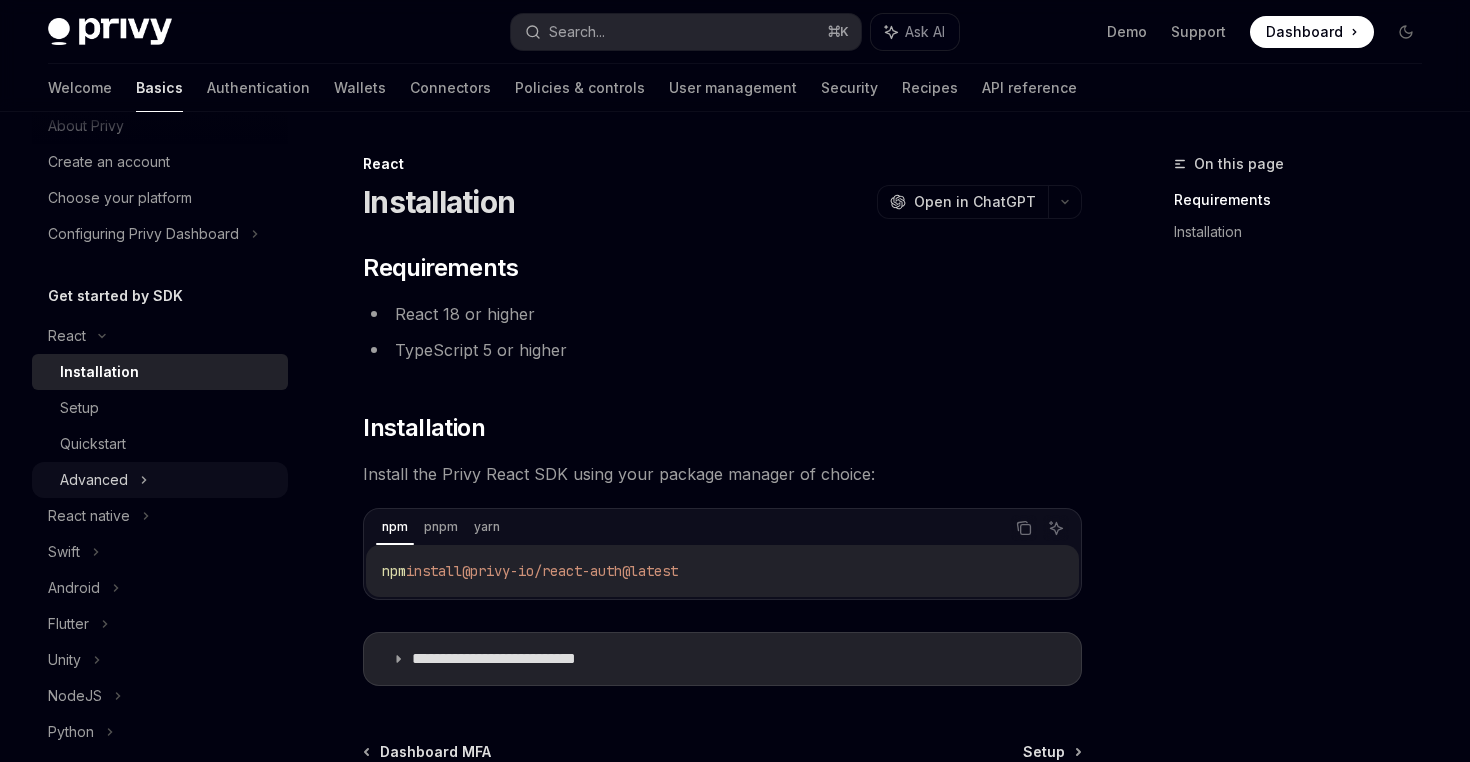 click on "Advanced" at bounding box center (160, 480) 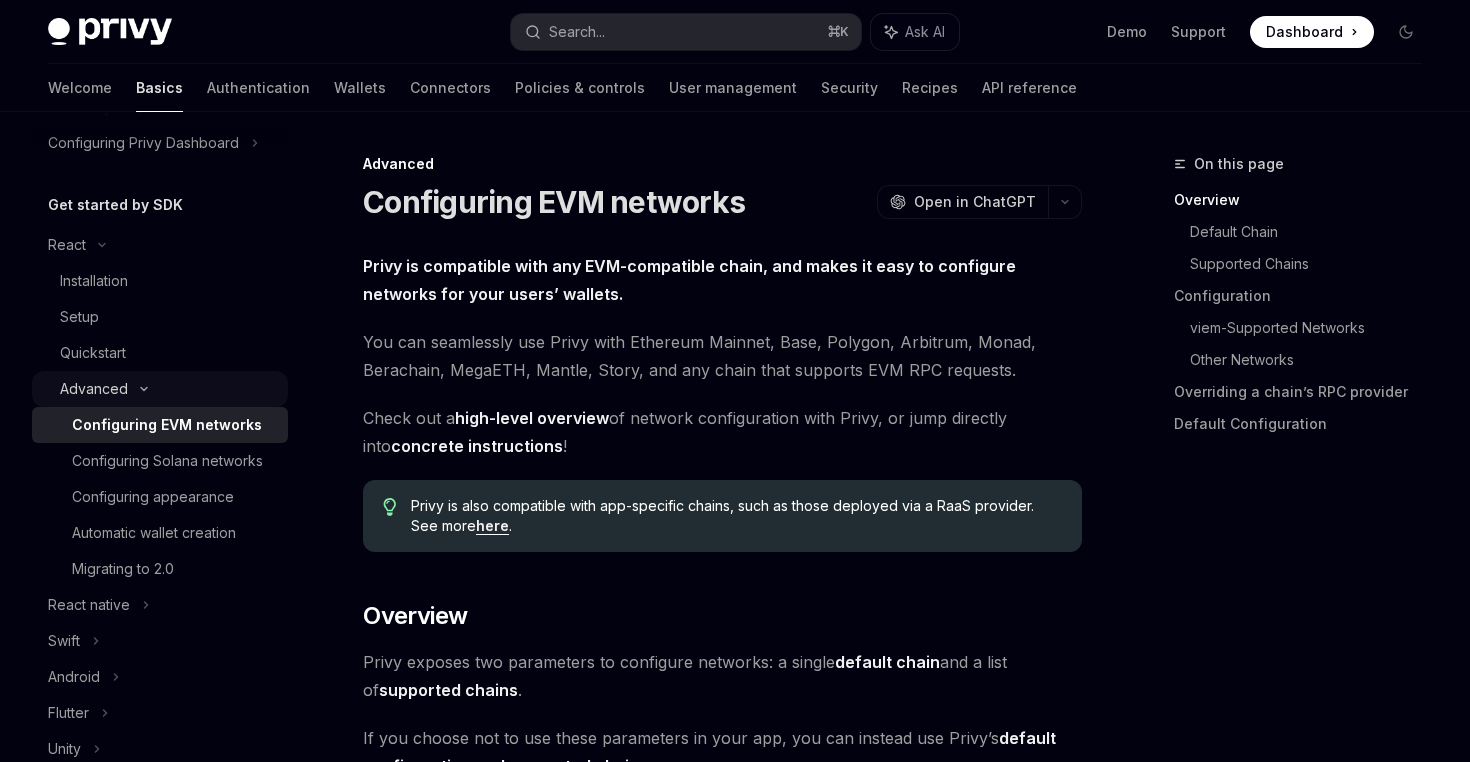scroll, scrollTop: 162, scrollLeft: 0, axis: vertical 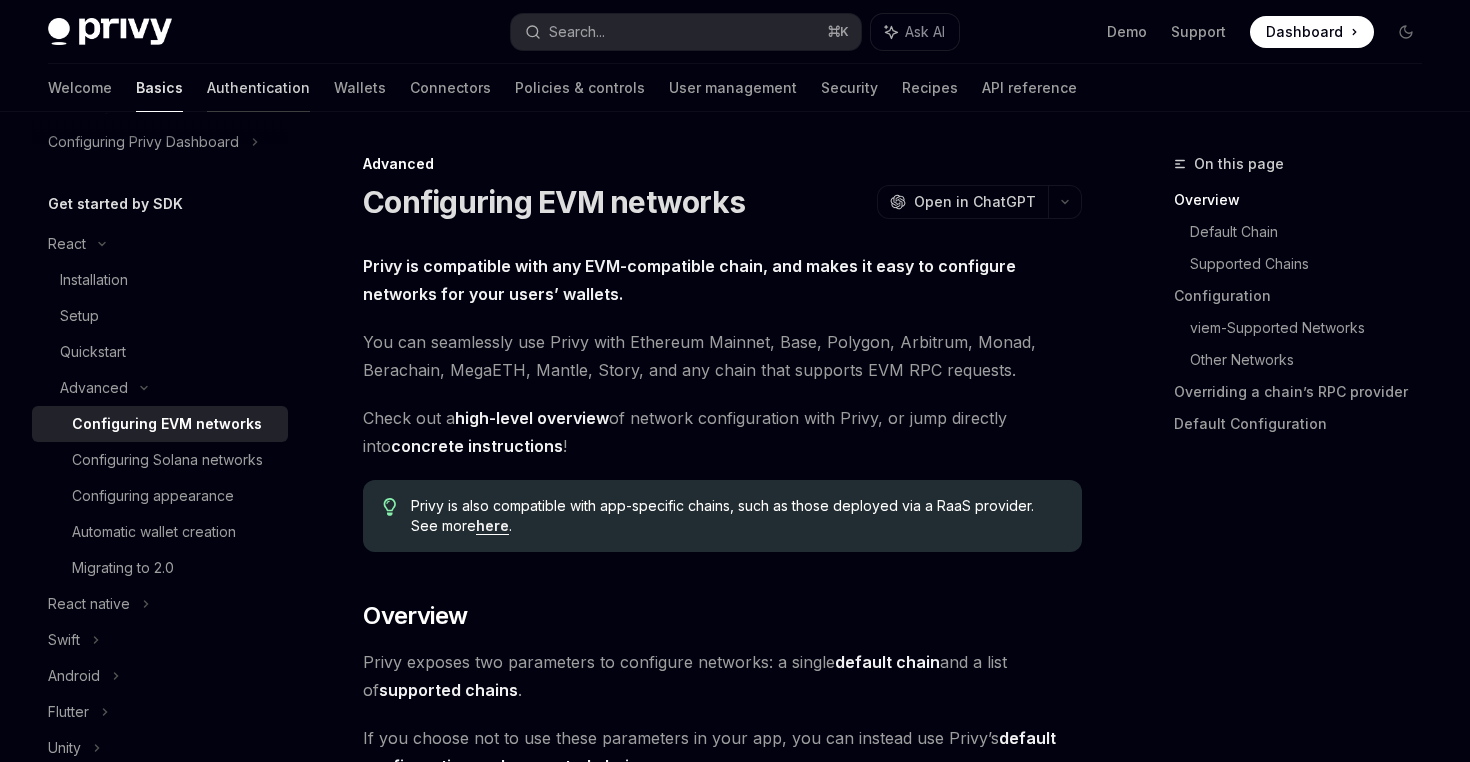 click on "Authentication" at bounding box center (258, 88) 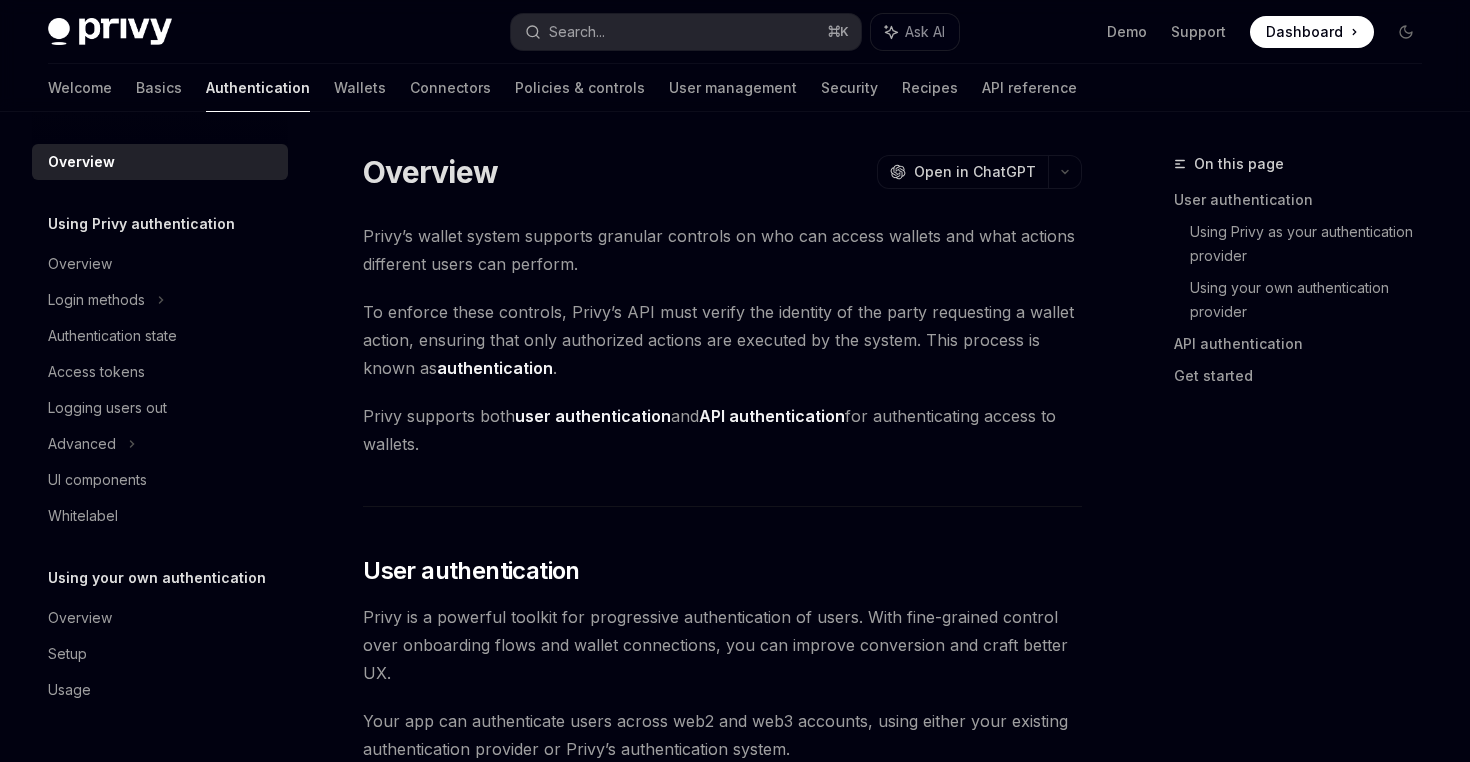 scroll, scrollTop: 0, scrollLeft: 0, axis: both 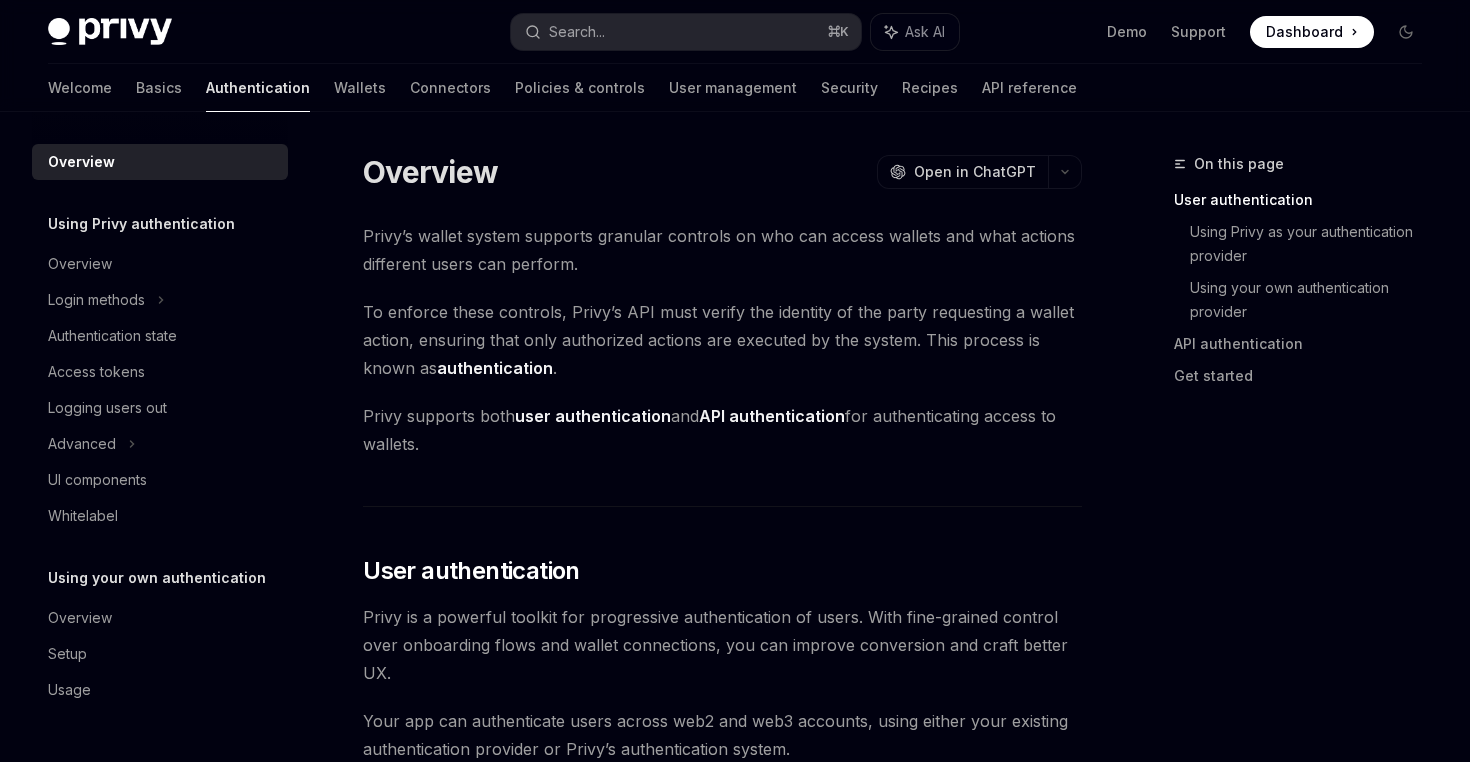 click on "Welcome Basics Authentication Wallets Connectors Policies & controls User management Security Recipes API reference" at bounding box center [735, 88] 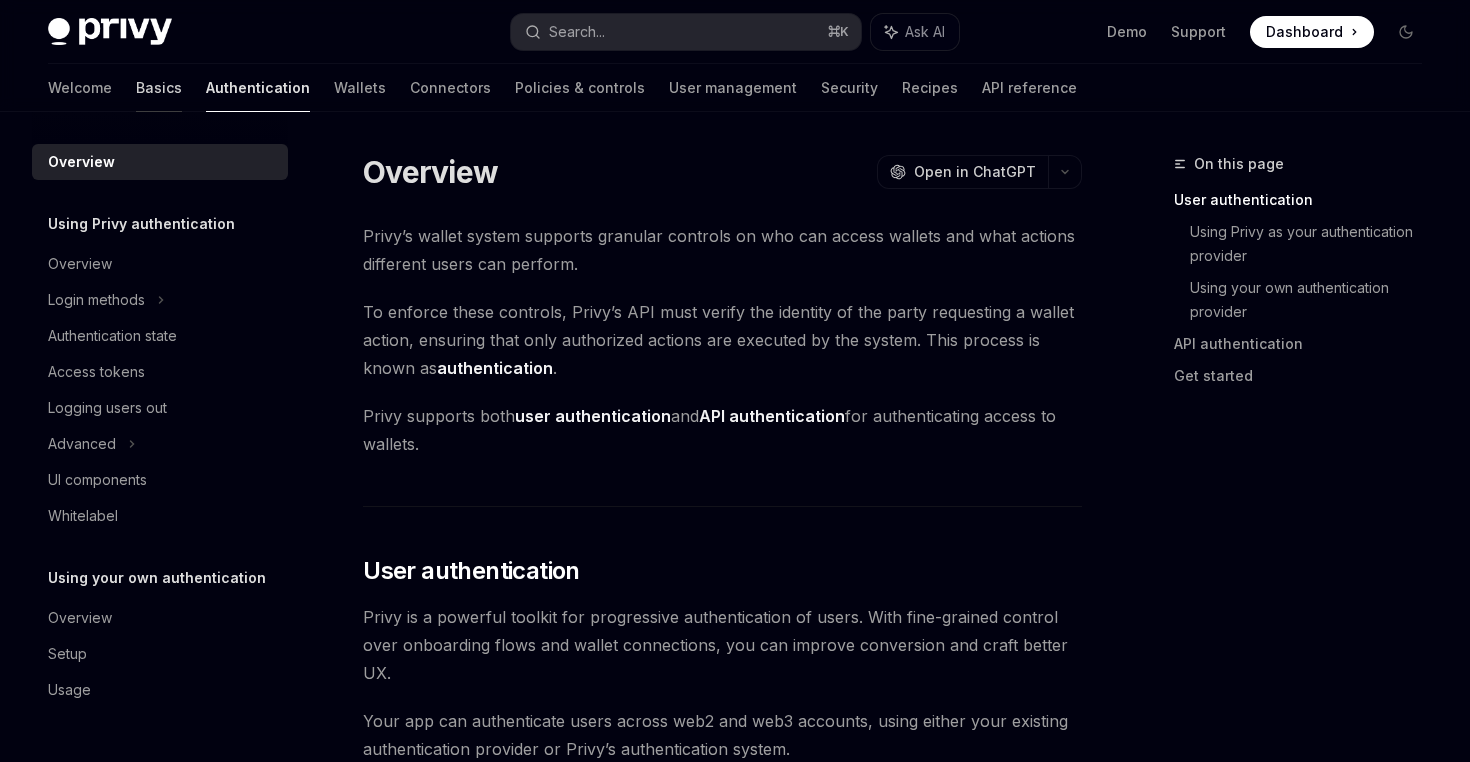 click on "Basics" at bounding box center (159, 88) 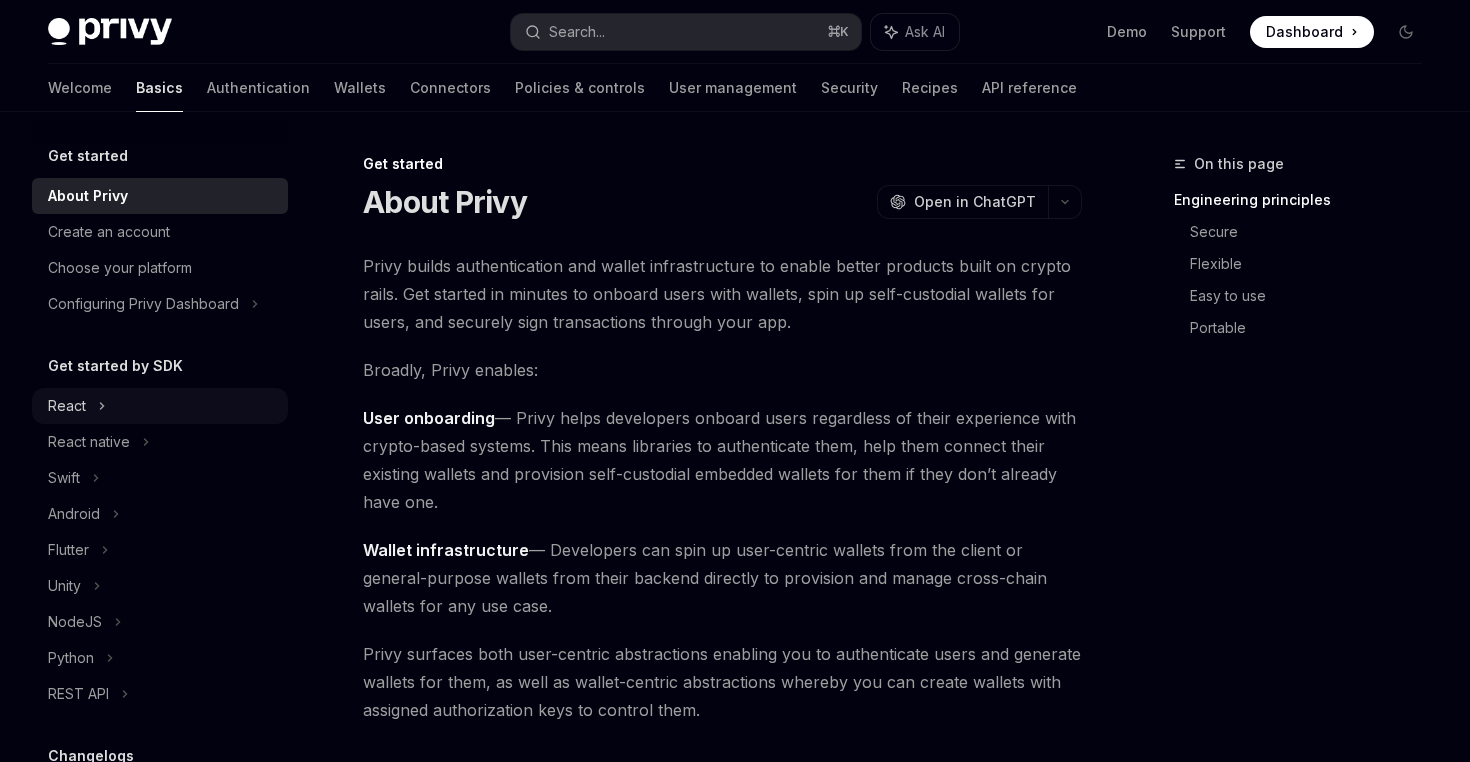 click on "React" at bounding box center [160, 406] 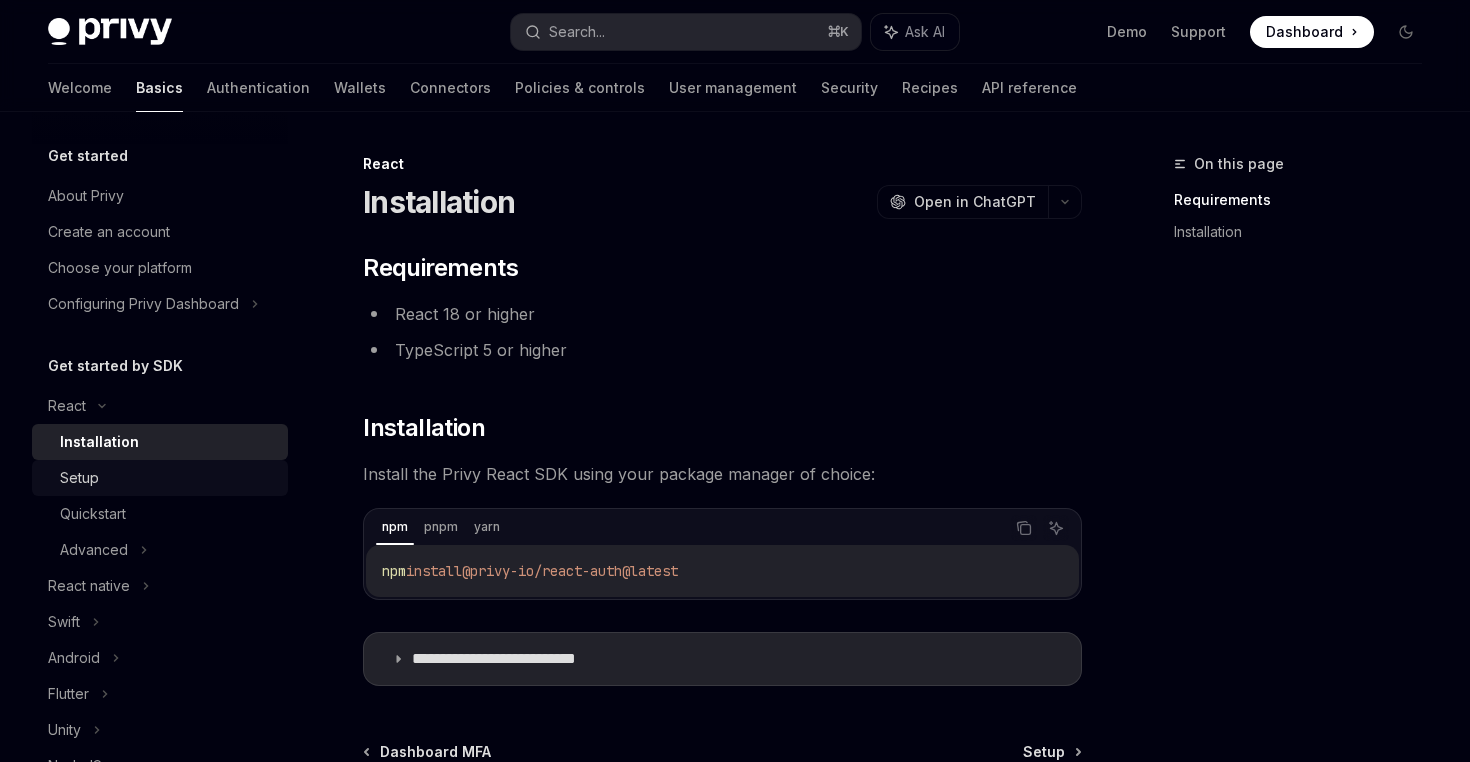 click on "Setup" at bounding box center [79, 478] 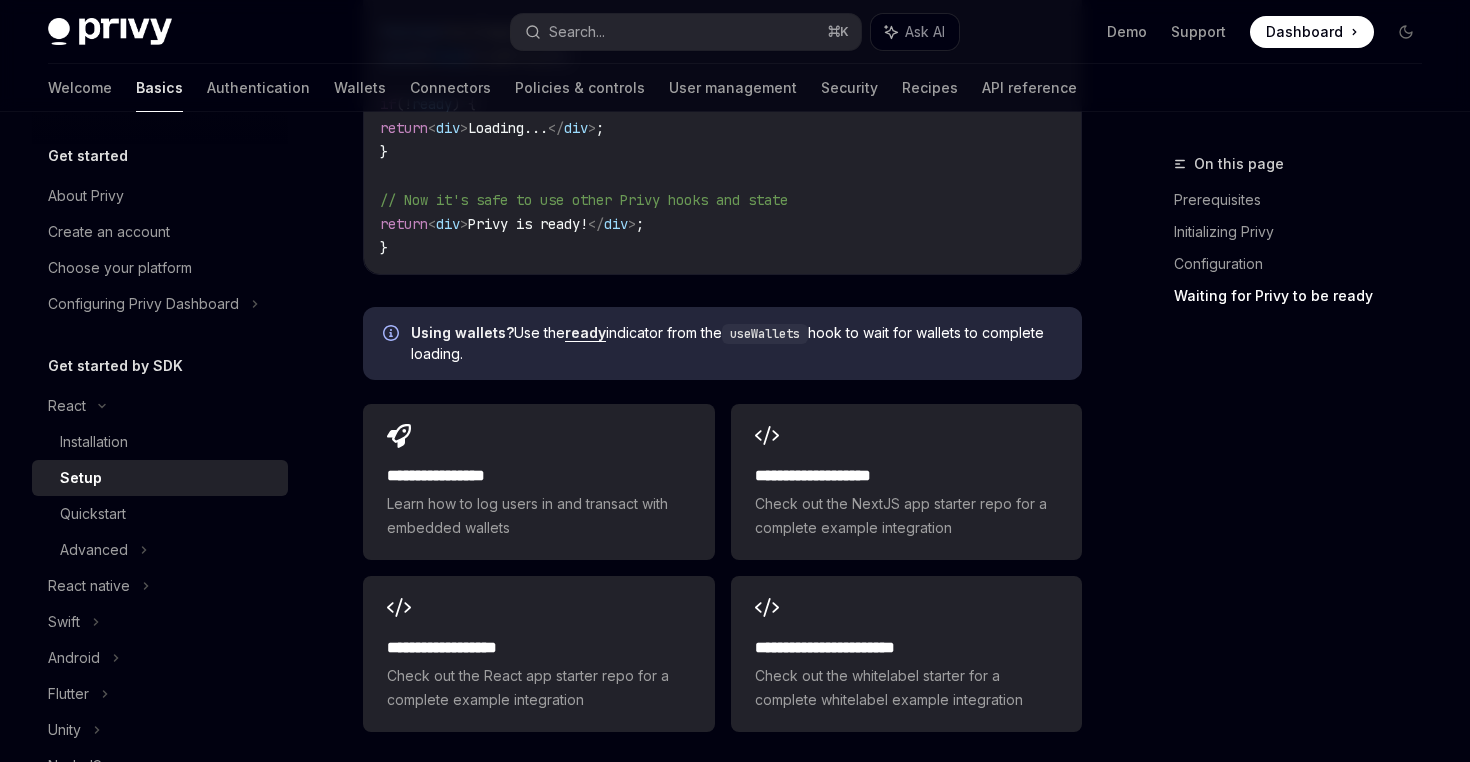 scroll, scrollTop: 2400, scrollLeft: 0, axis: vertical 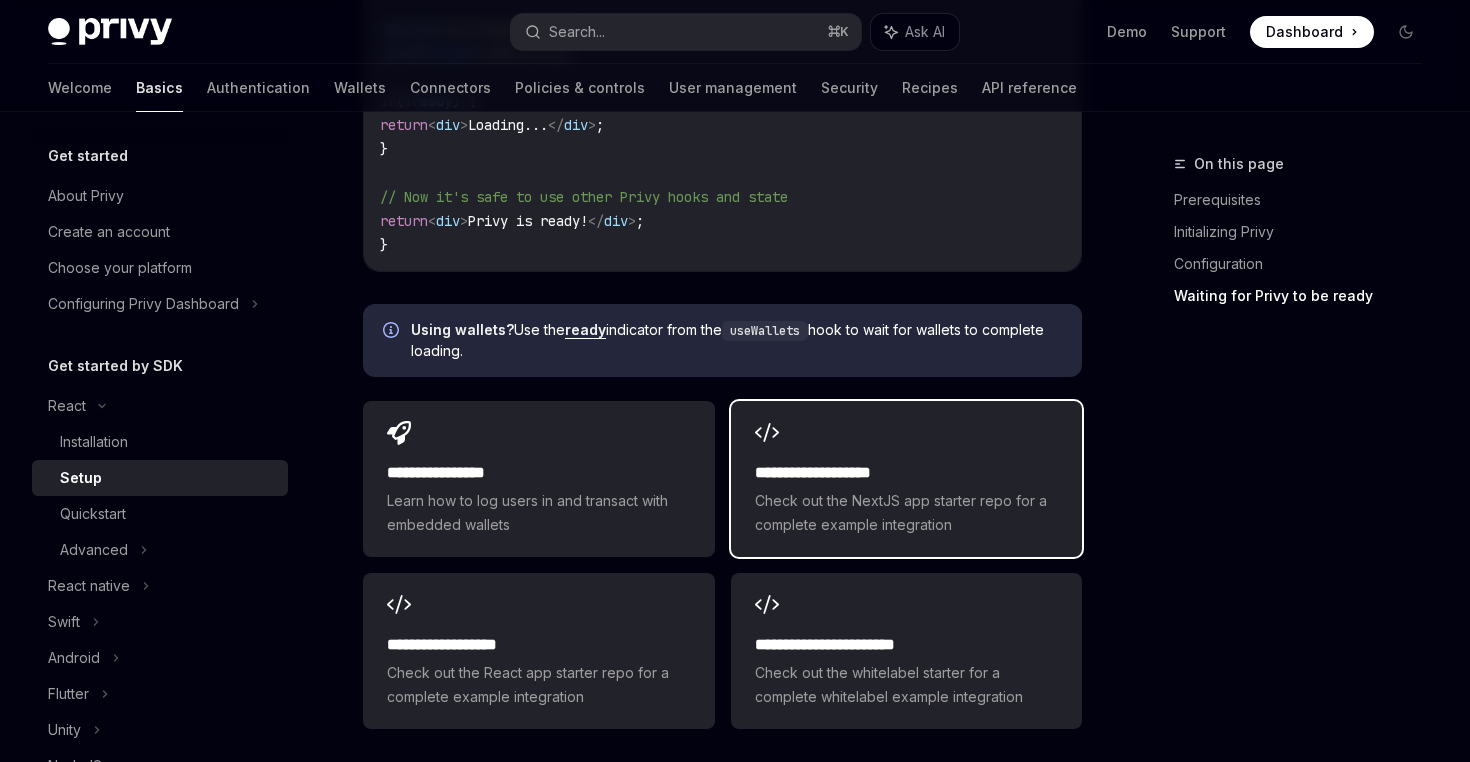 click on "**********" at bounding box center (906, 479) 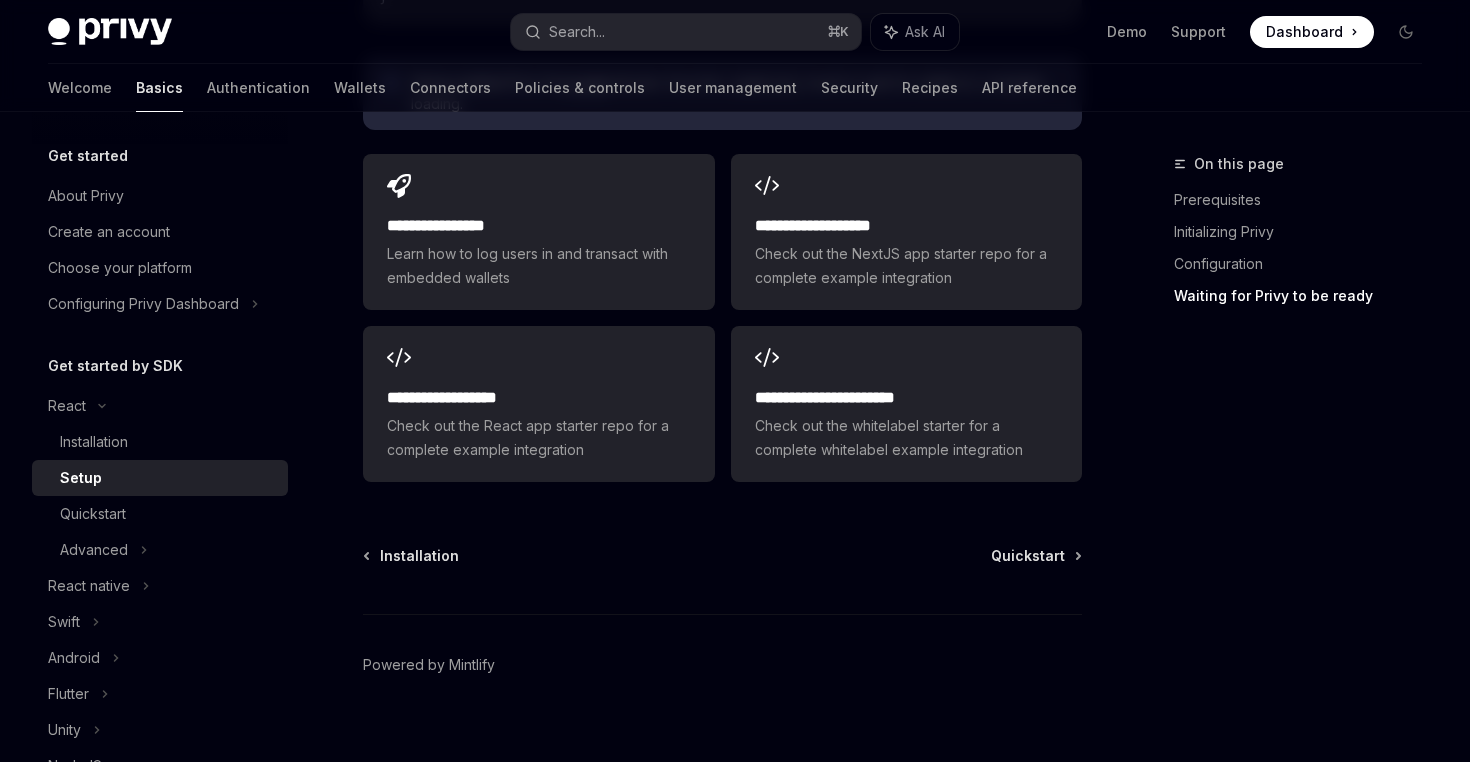 scroll, scrollTop: 2671, scrollLeft: 0, axis: vertical 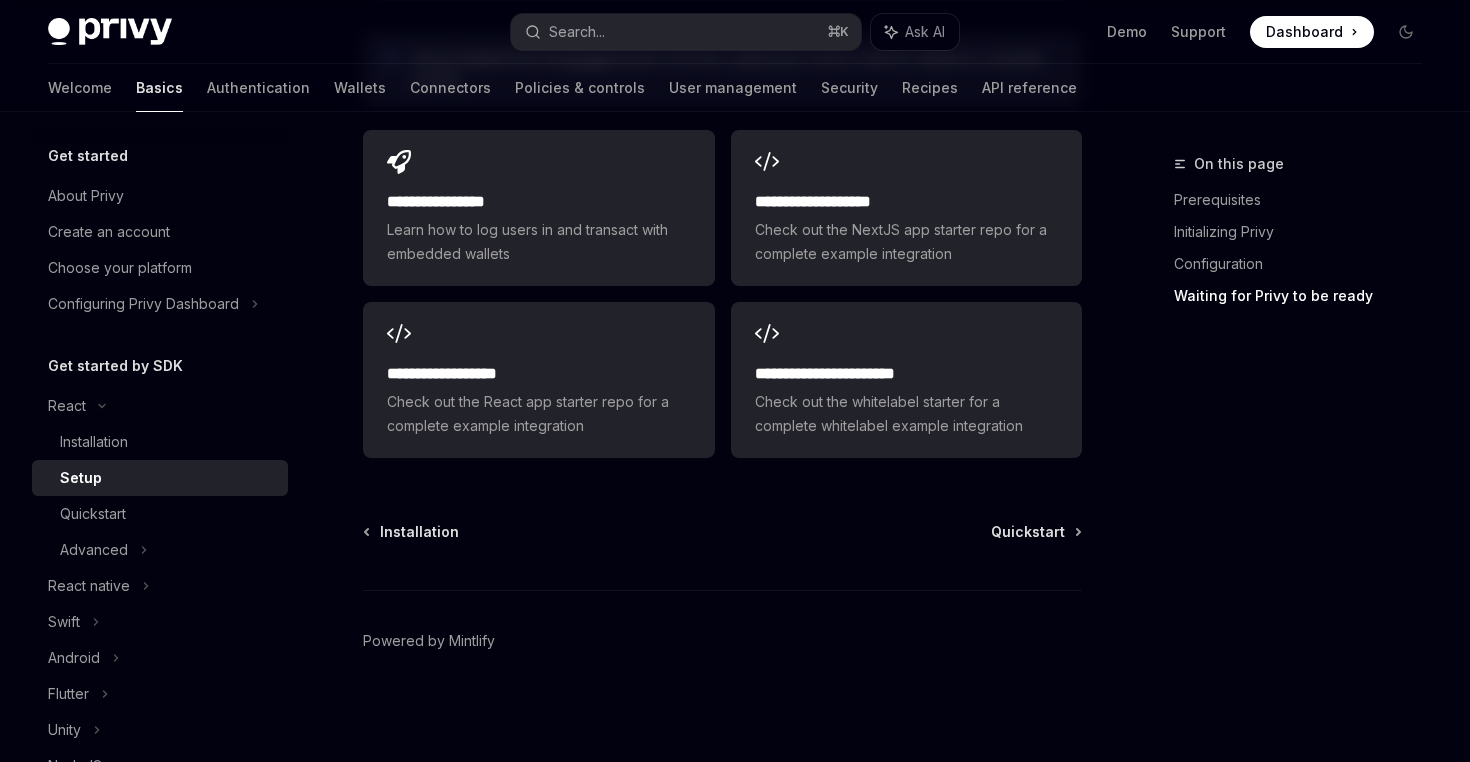 click on "Welcome Basics Authentication Wallets Connectors Policies & controls User management Security Recipes API reference" at bounding box center (562, 88) 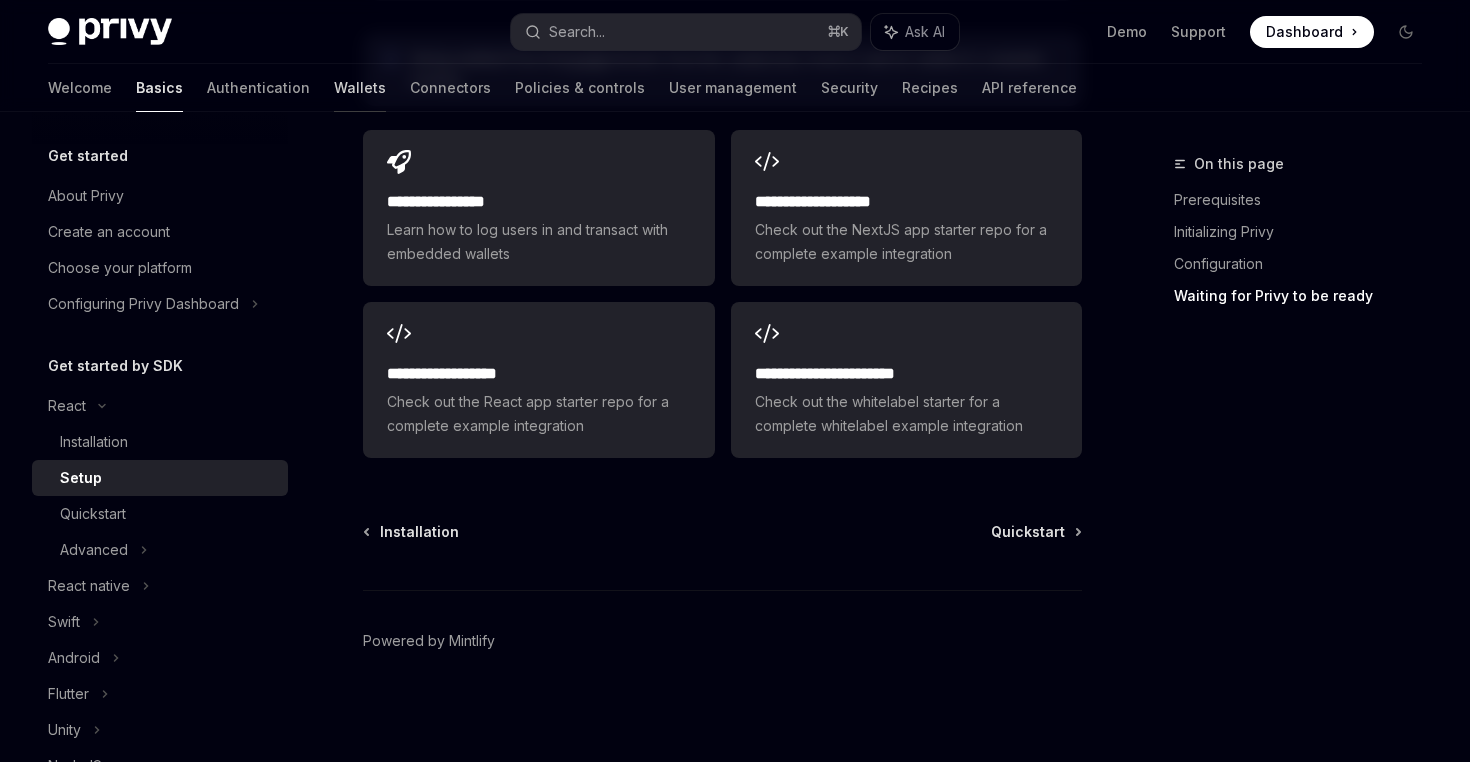 click on "Wallets" at bounding box center (360, 88) 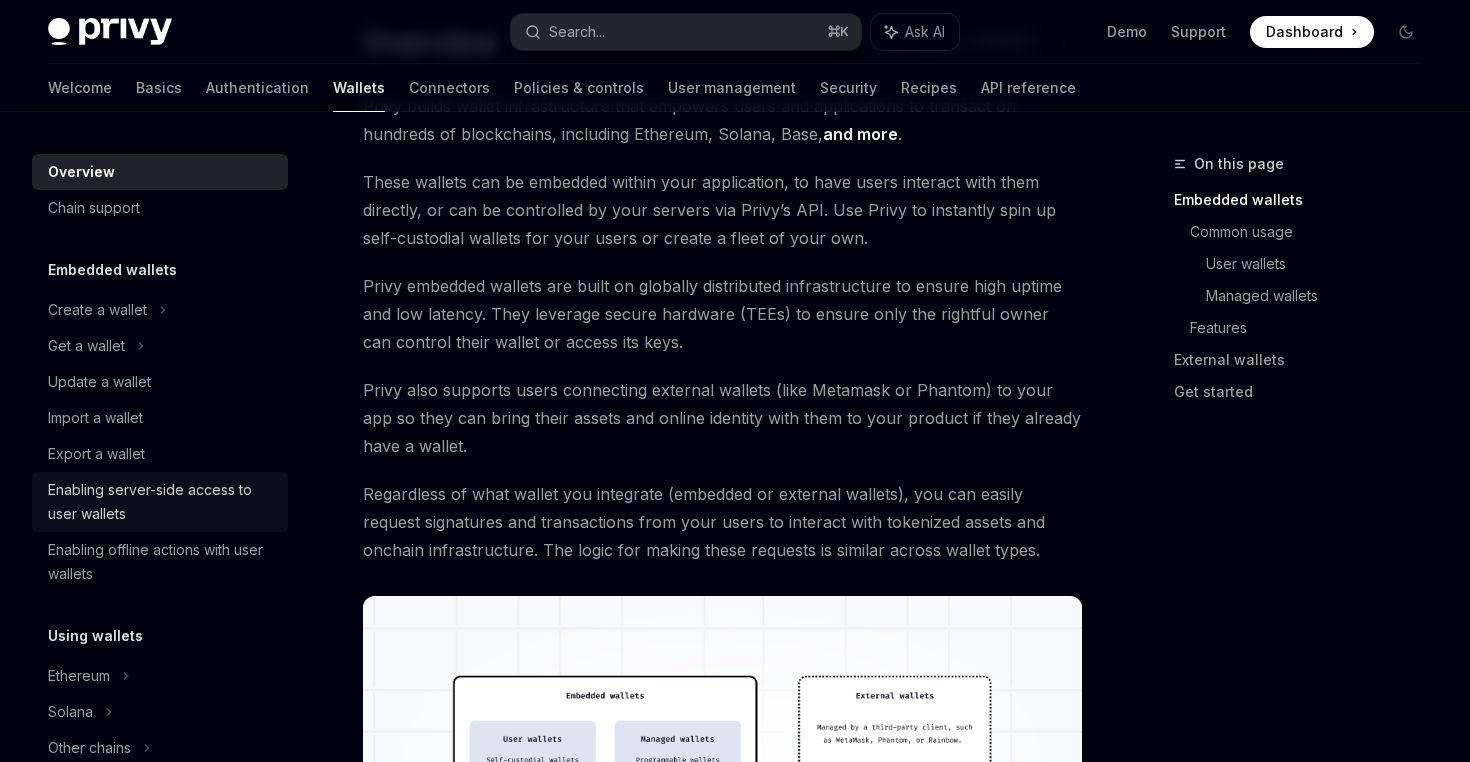 scroll, scrollTop: 175, scrollLeft: 0, axis: vertical 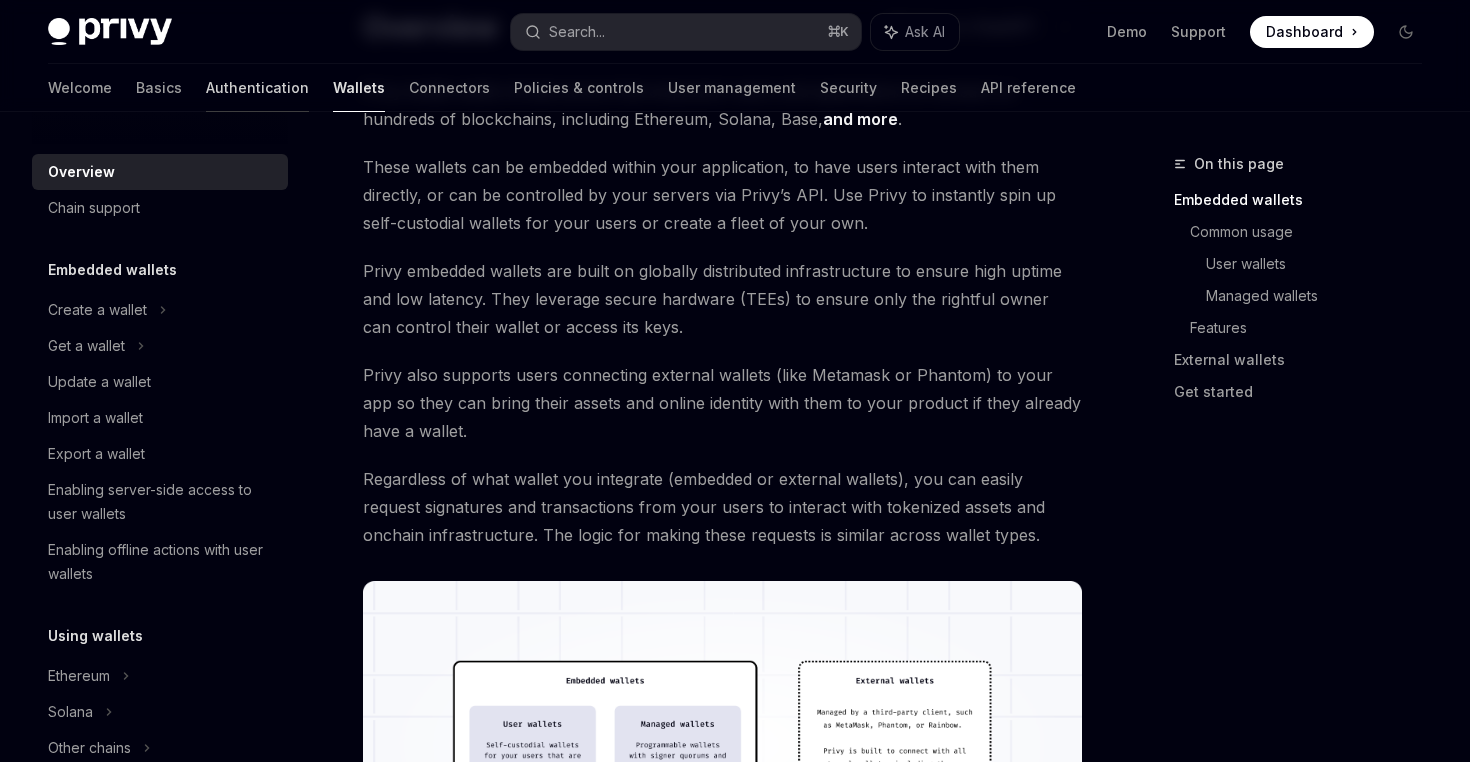 click on "Authentication" at bounding box center (257, 88) 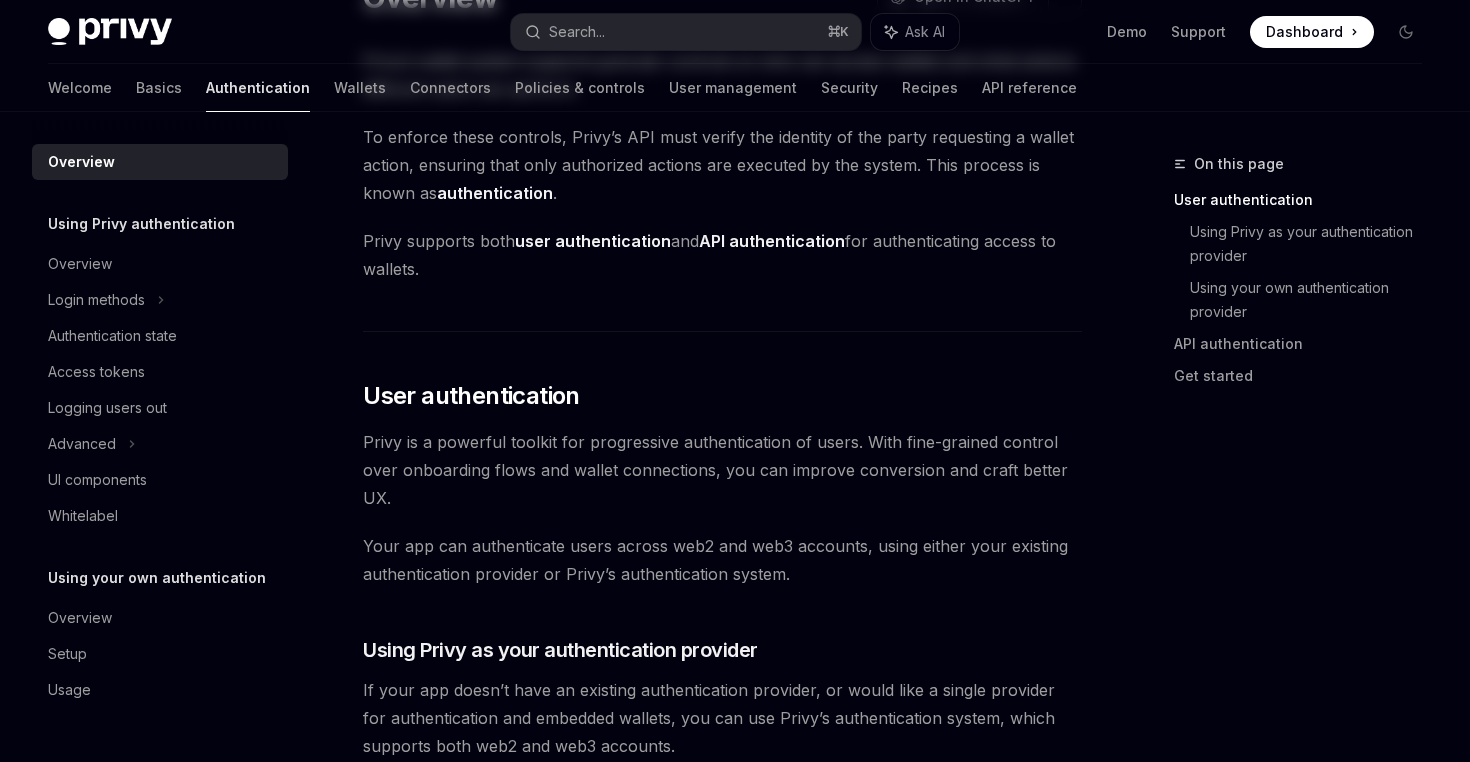 scroll, scrollTop: 0, scrollLeft: 0, axis: both 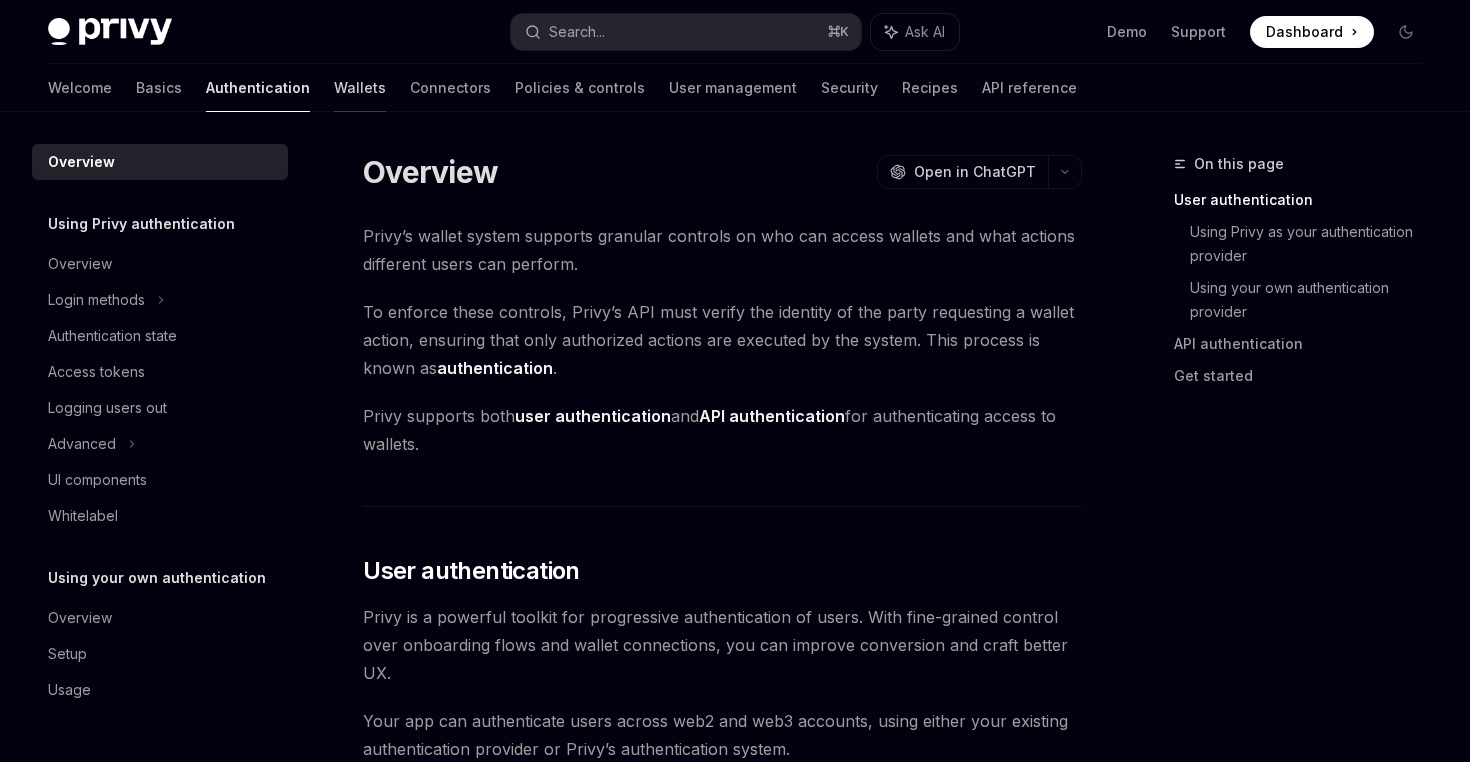 click on "Wallets" at bounding box center [360, 88] 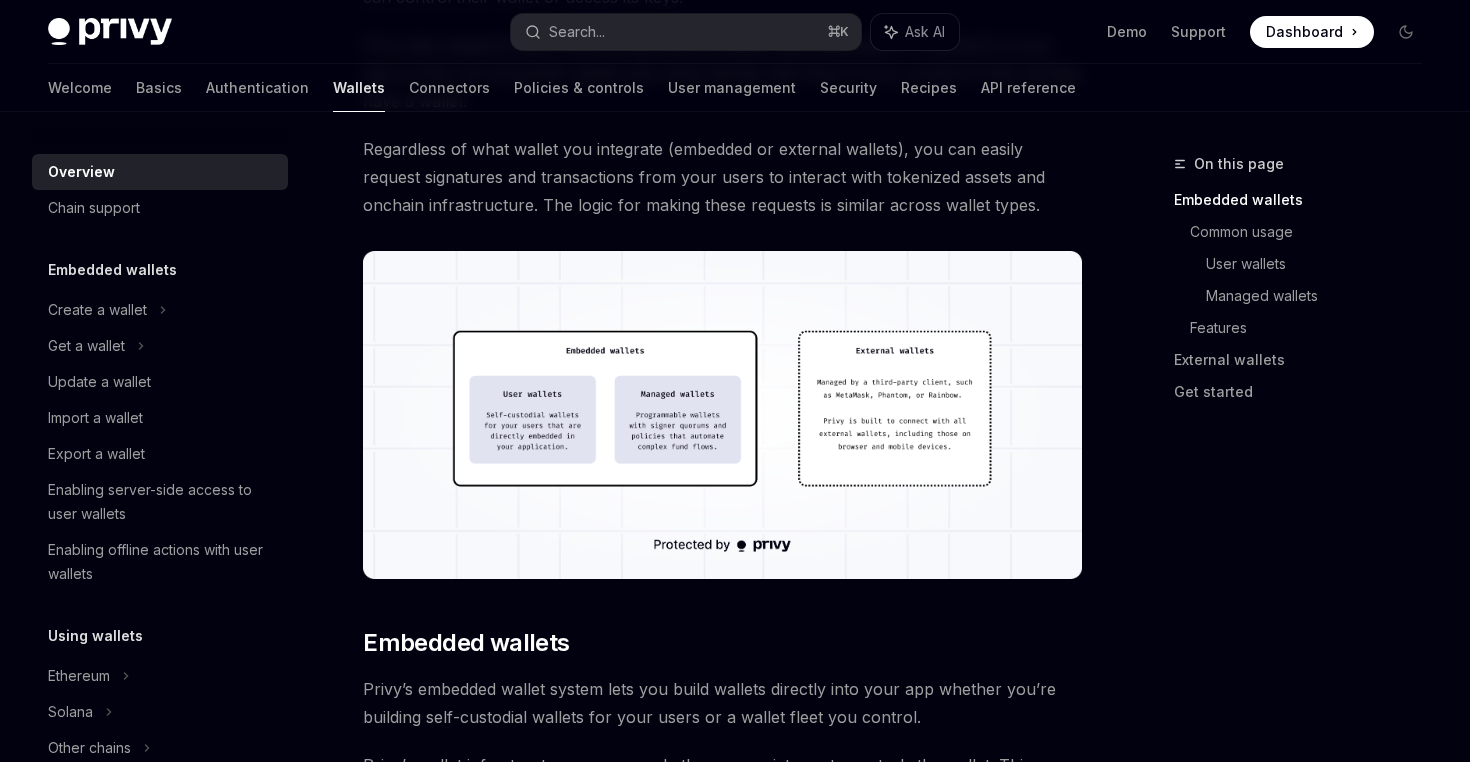 scroll, scrollTop: 504, scrollLeft: 0, axis: vertical 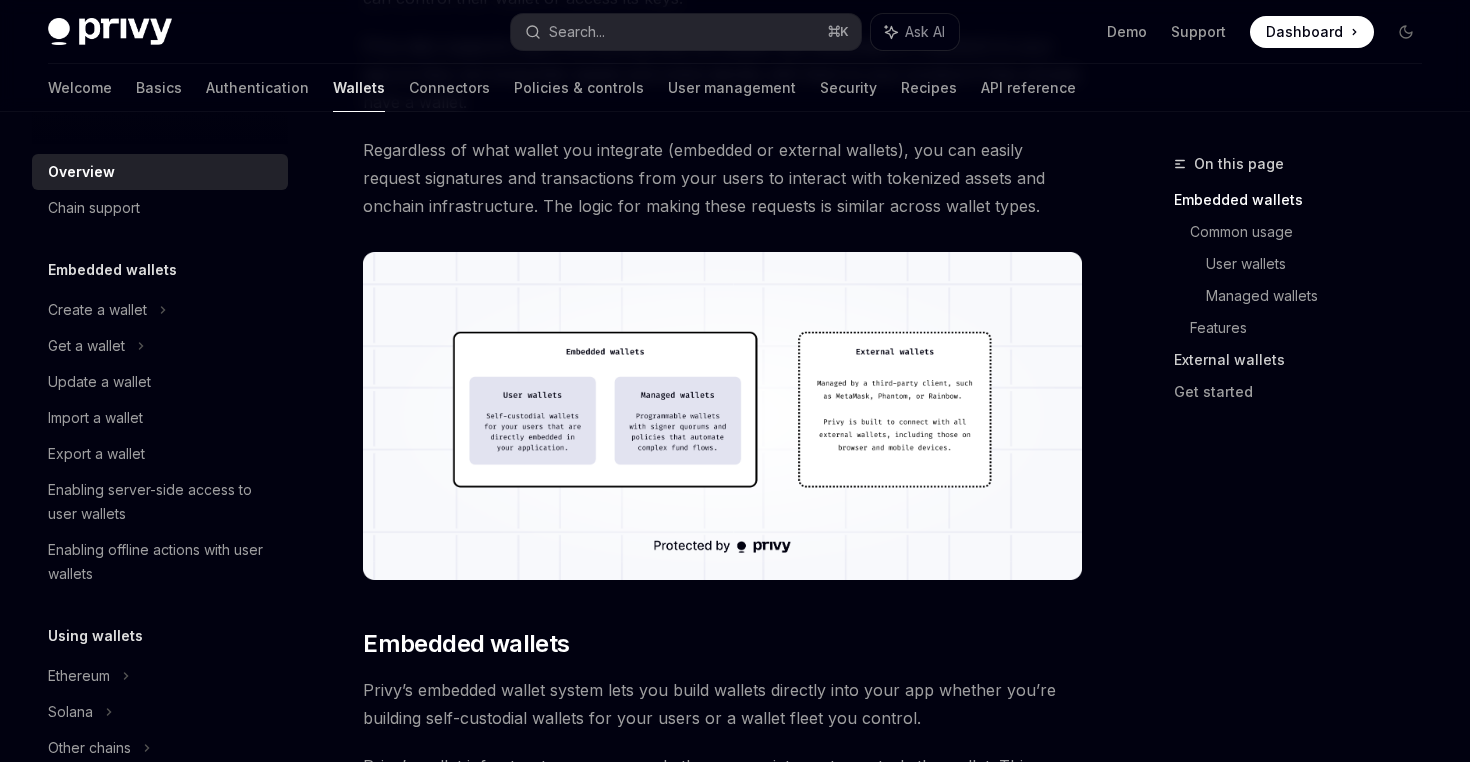 click on "External wallets" at bounding box center [1306, 360] 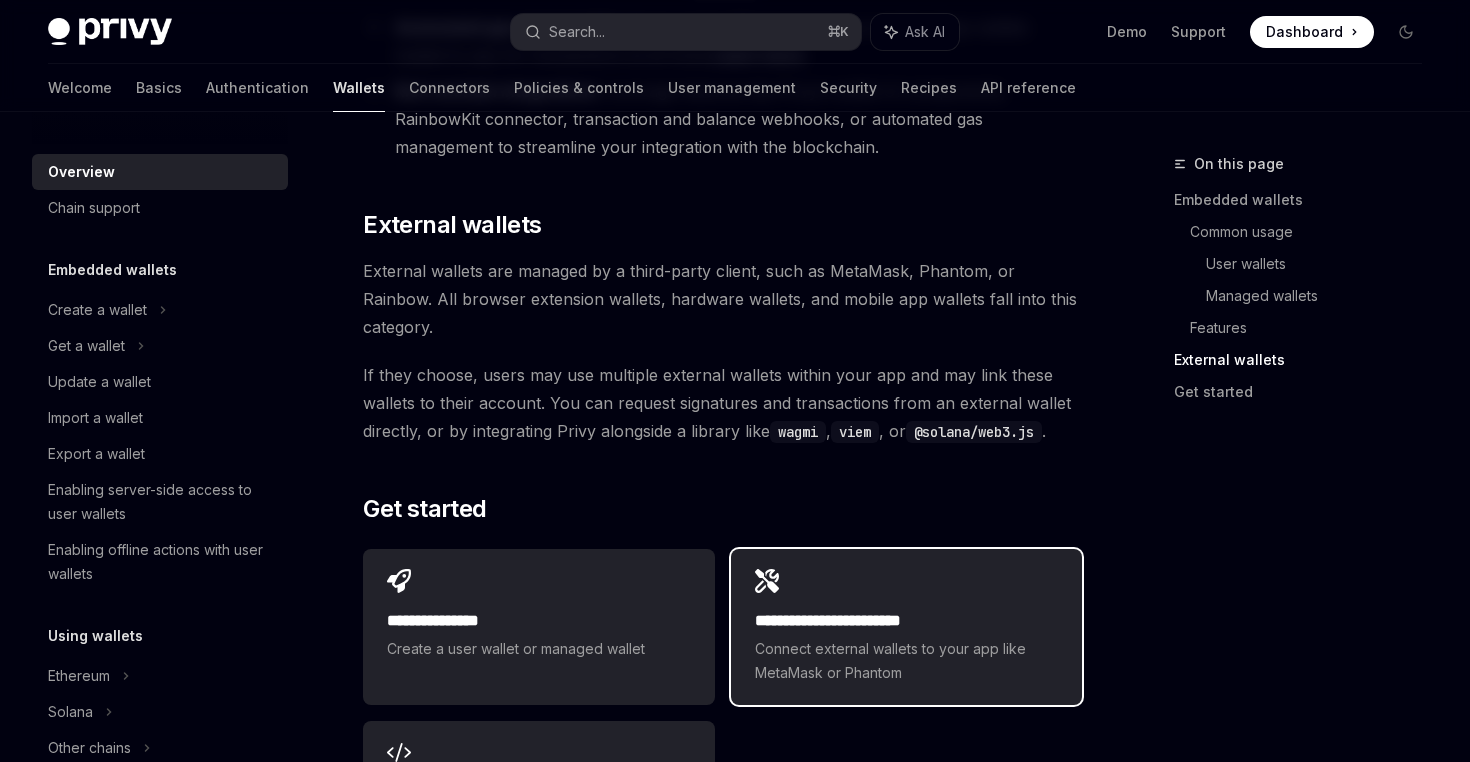 scroll, scrollTop: 3003, scrollLeft: 0, axis: vertical 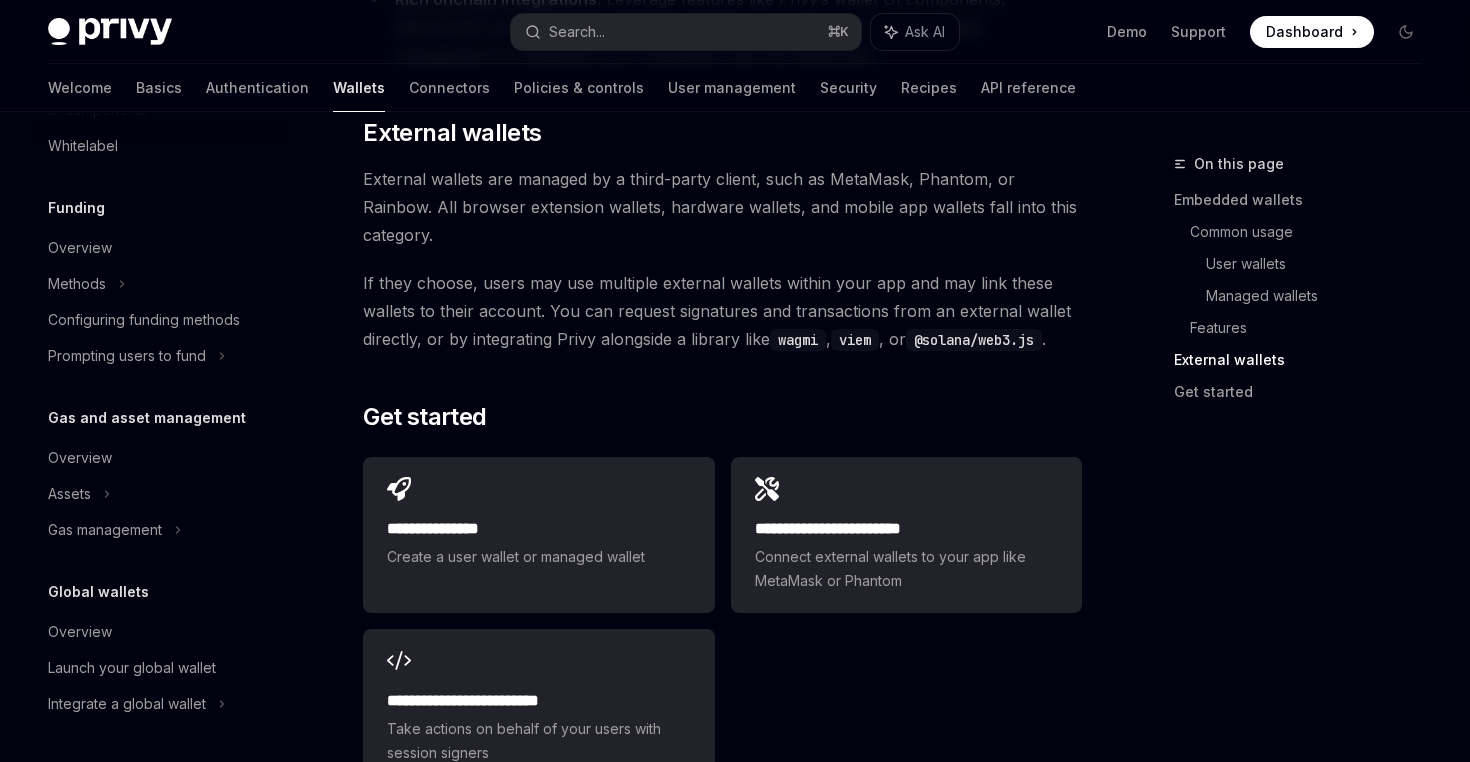 click on "Privy Docs  home page Search... ⌘ K Ask AI Demo Support Dashboard Dashboard Search..." at bounding box center [735, 32] 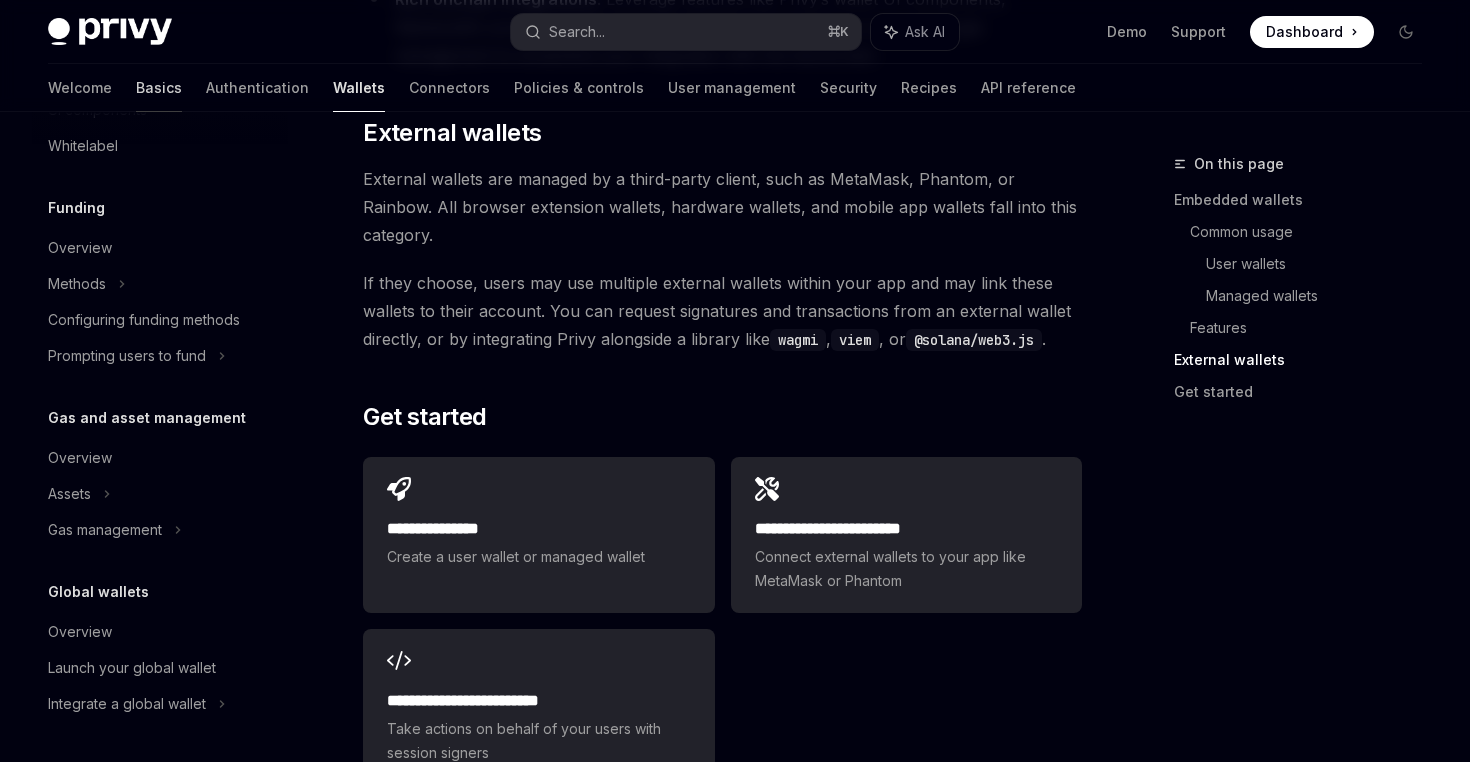 click on "Basics" at bounding box center [159, 88] 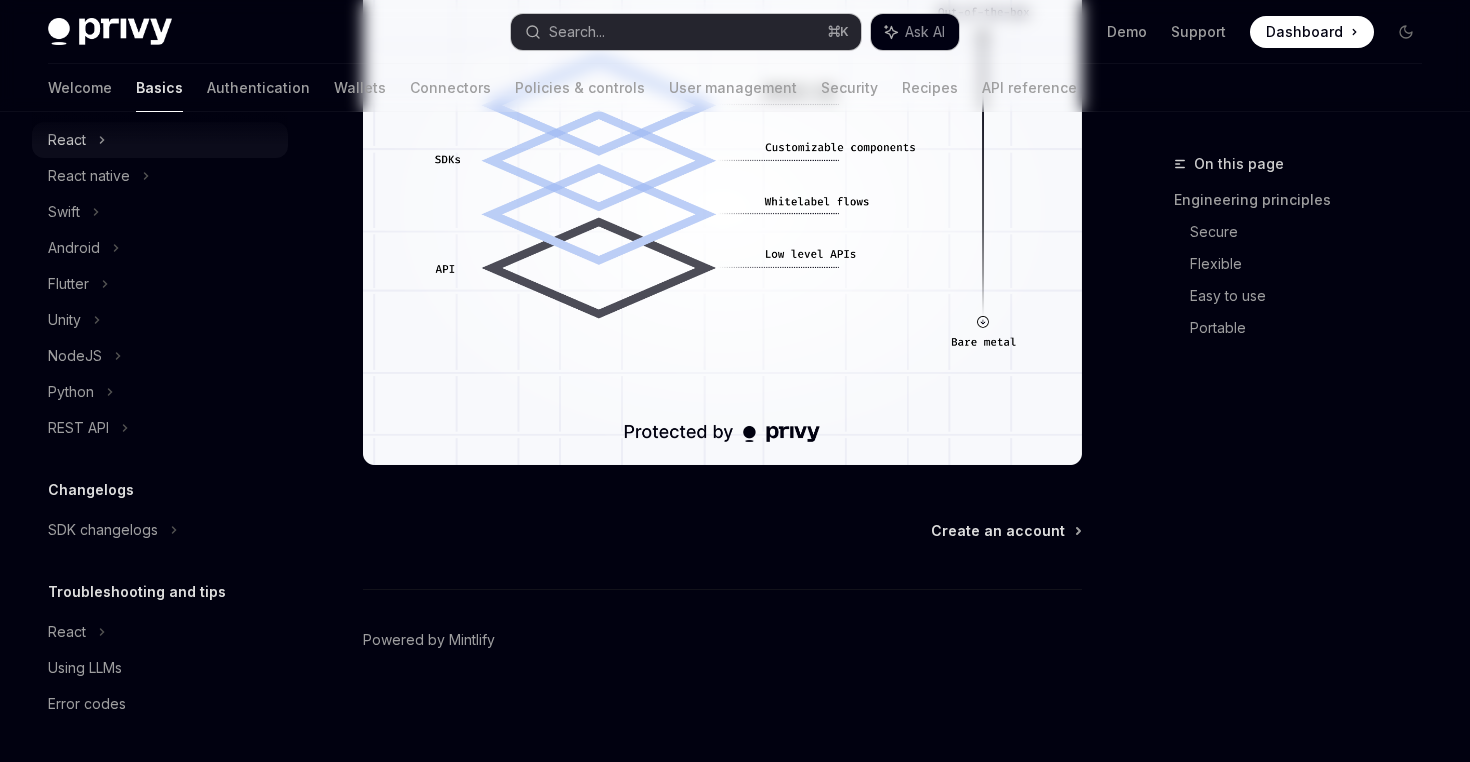 scroll, scrollTop: 0, scrollLeft: 0, axis: both 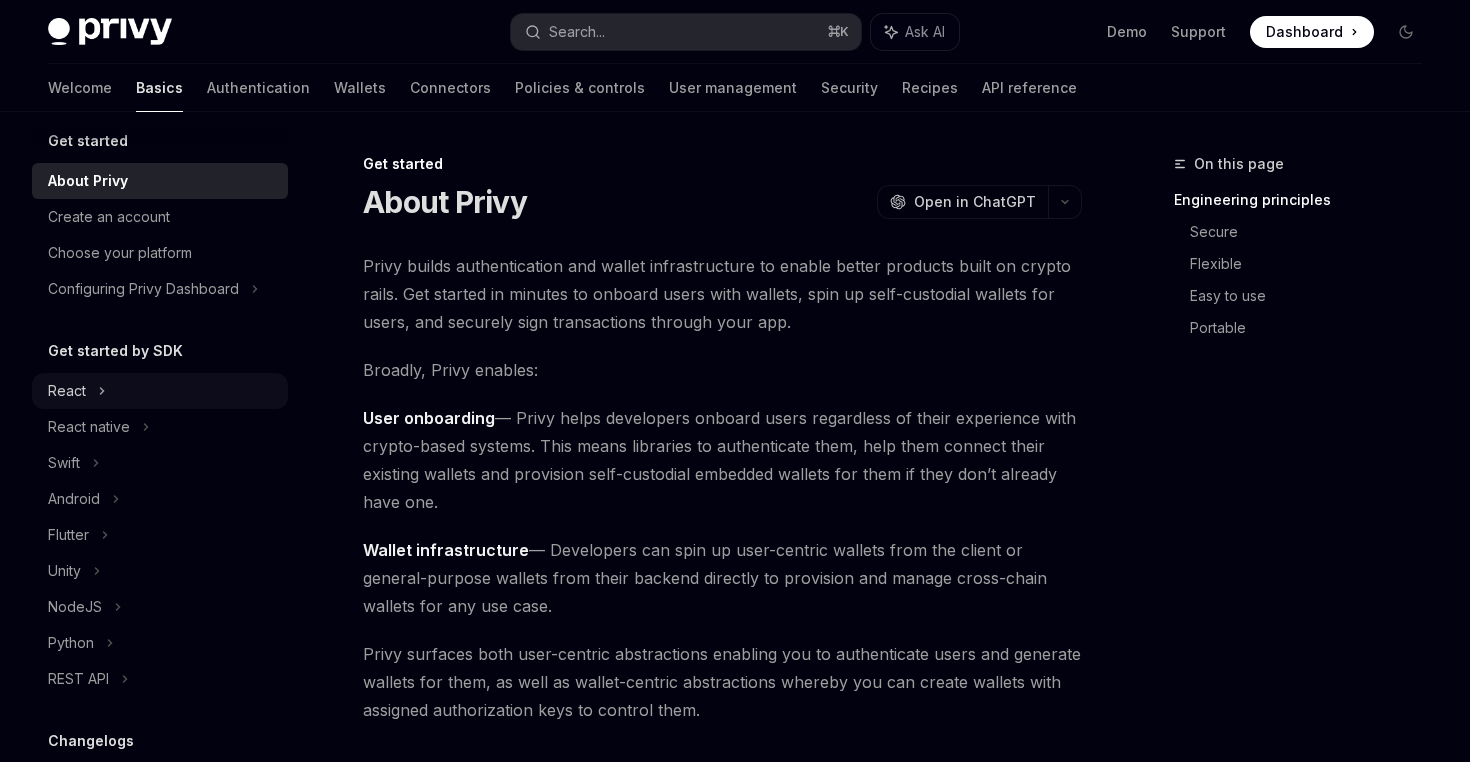 click on "React" at bounding box center [67, 391] 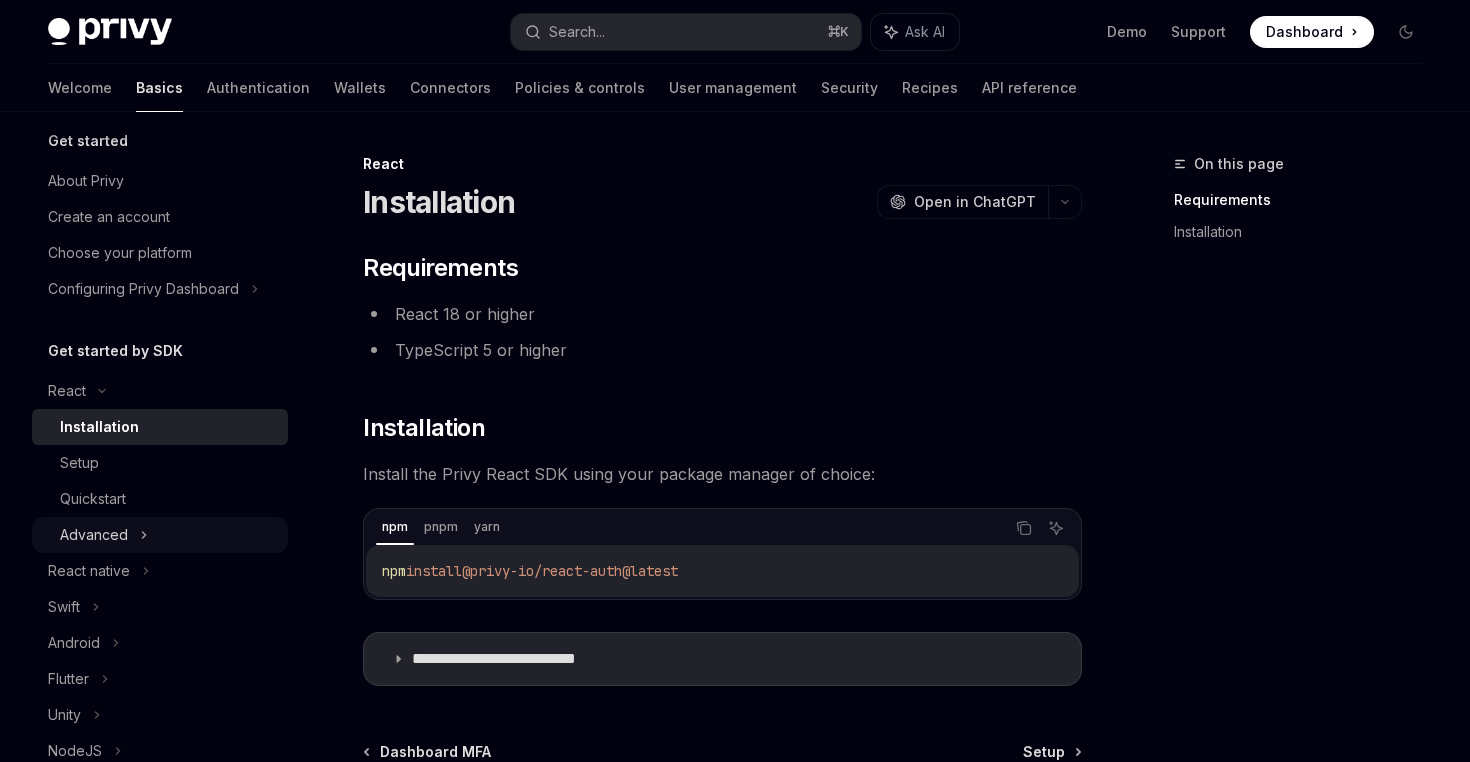 click on "Advanced" at bounding box center [160, 535] 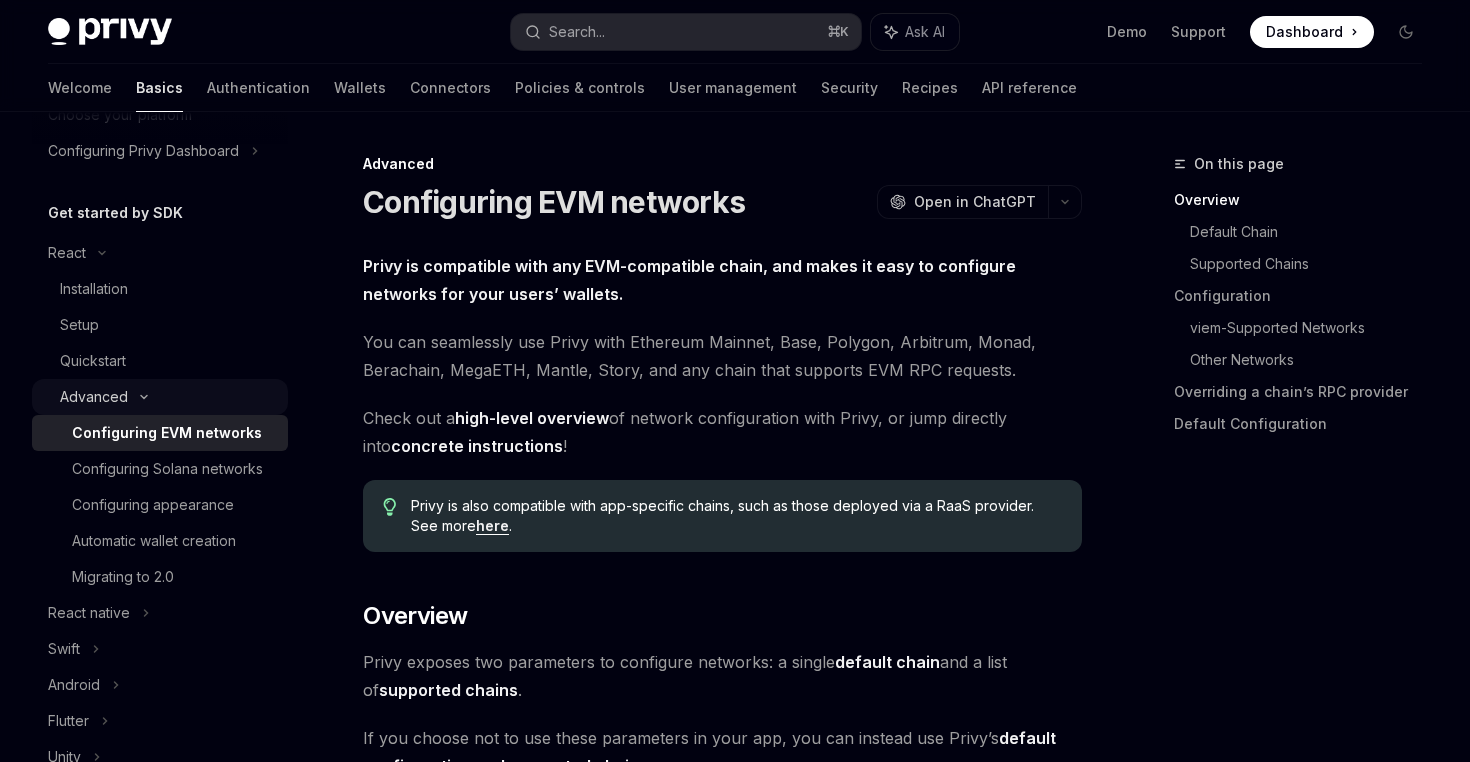 scroll, scrollTop: 168, scrollLeft: 0, axis: vertical 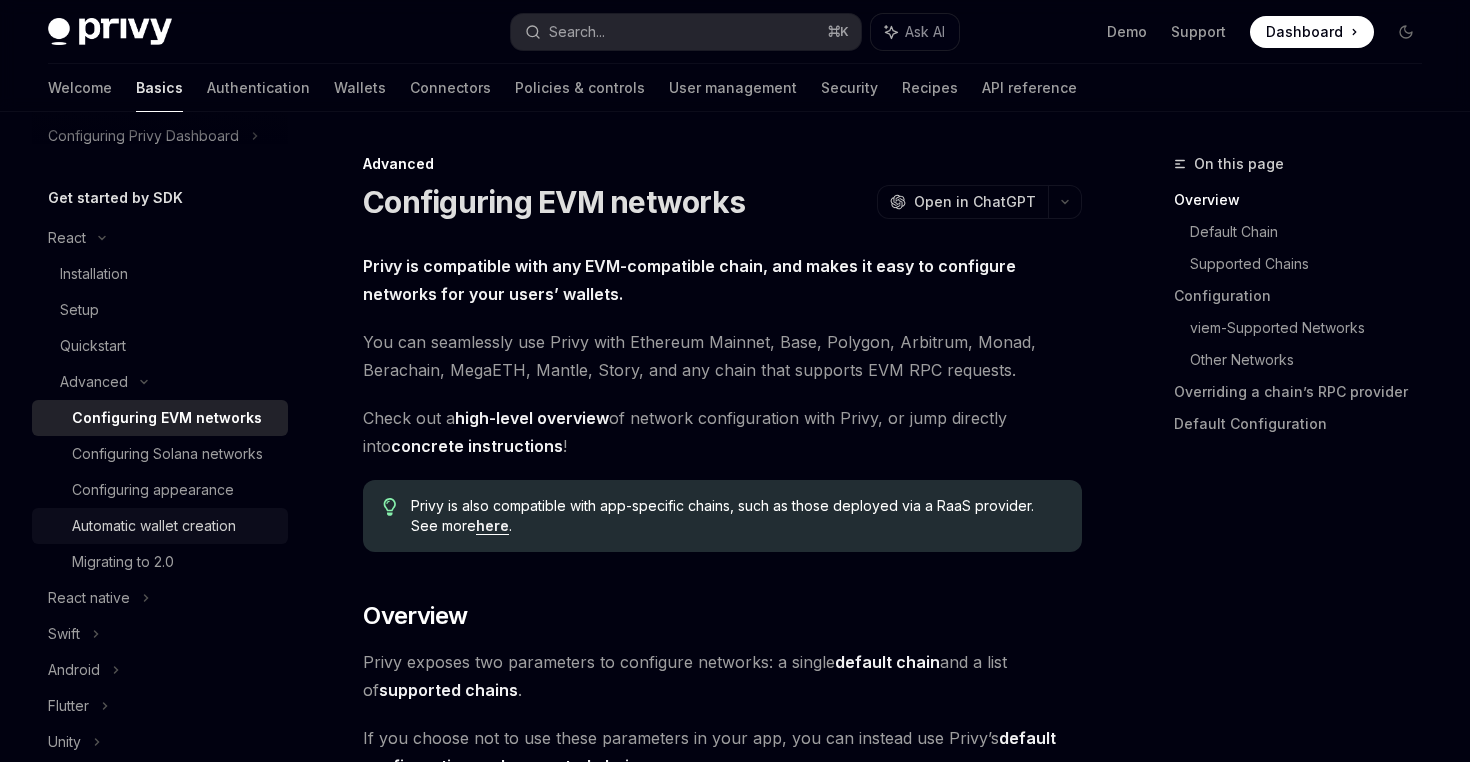 click on "Automatic wallet creation" at bounding box center (154, 526) 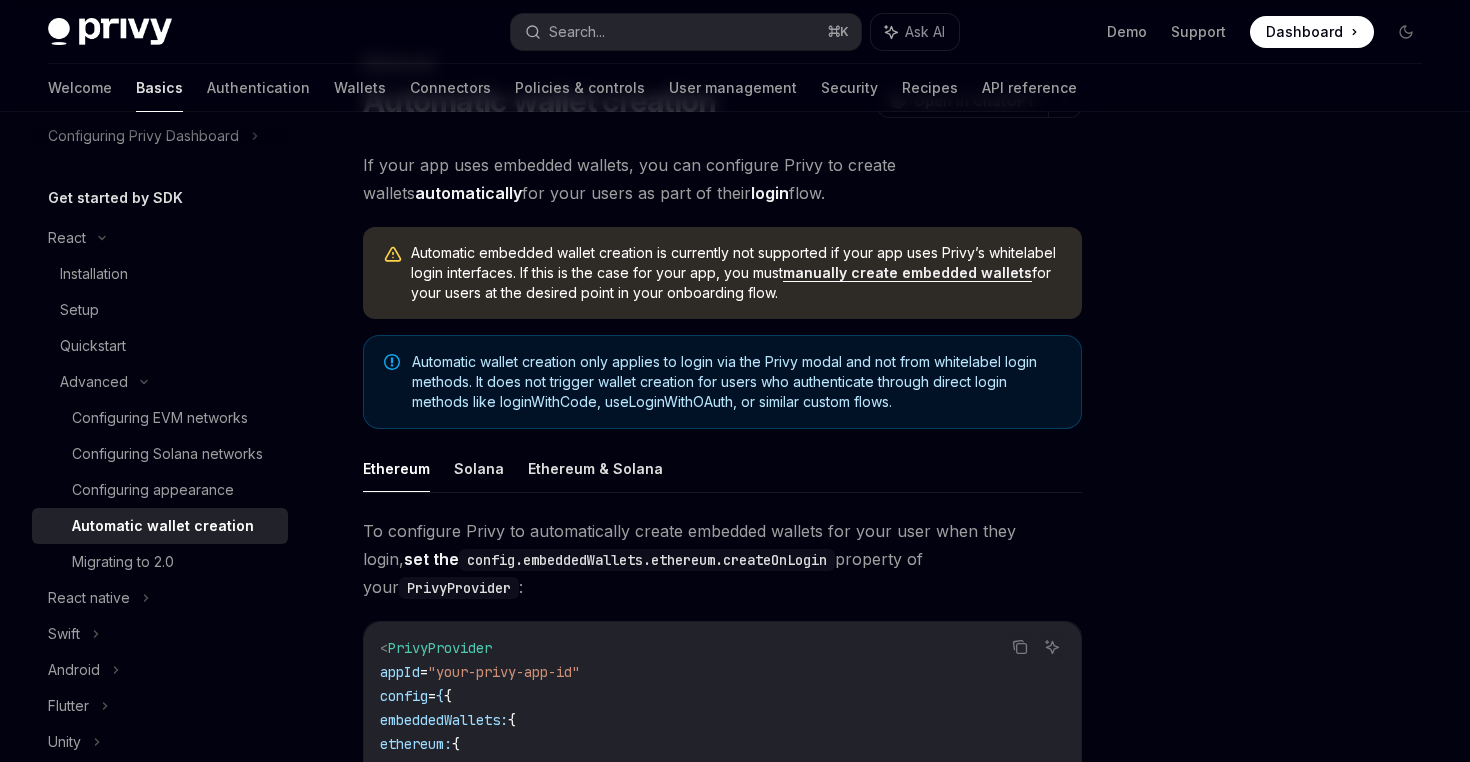 scroll, scrollTop: 0, scrollLeft: 0, axis: both 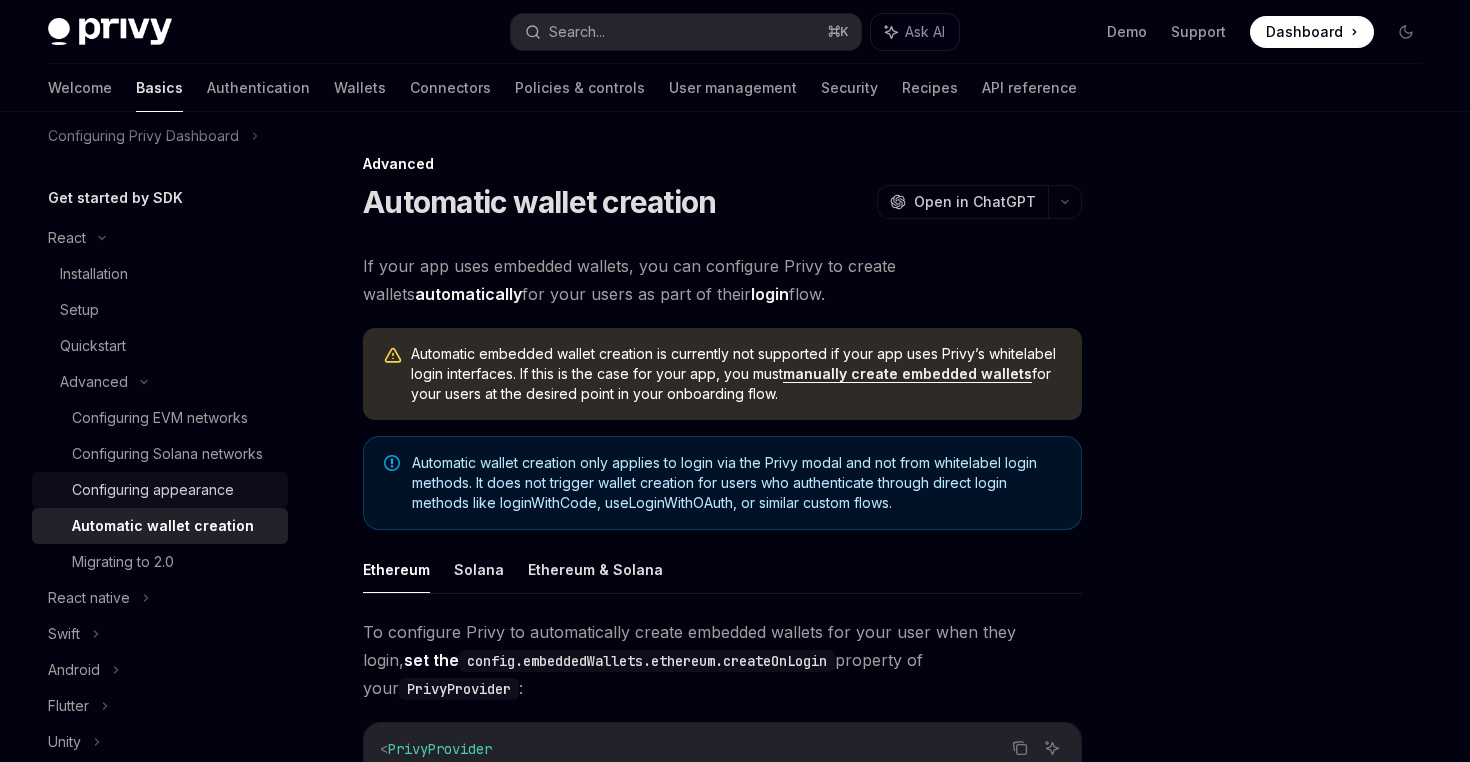 click on "Configuring appearance" at bounding box center [153, 490] 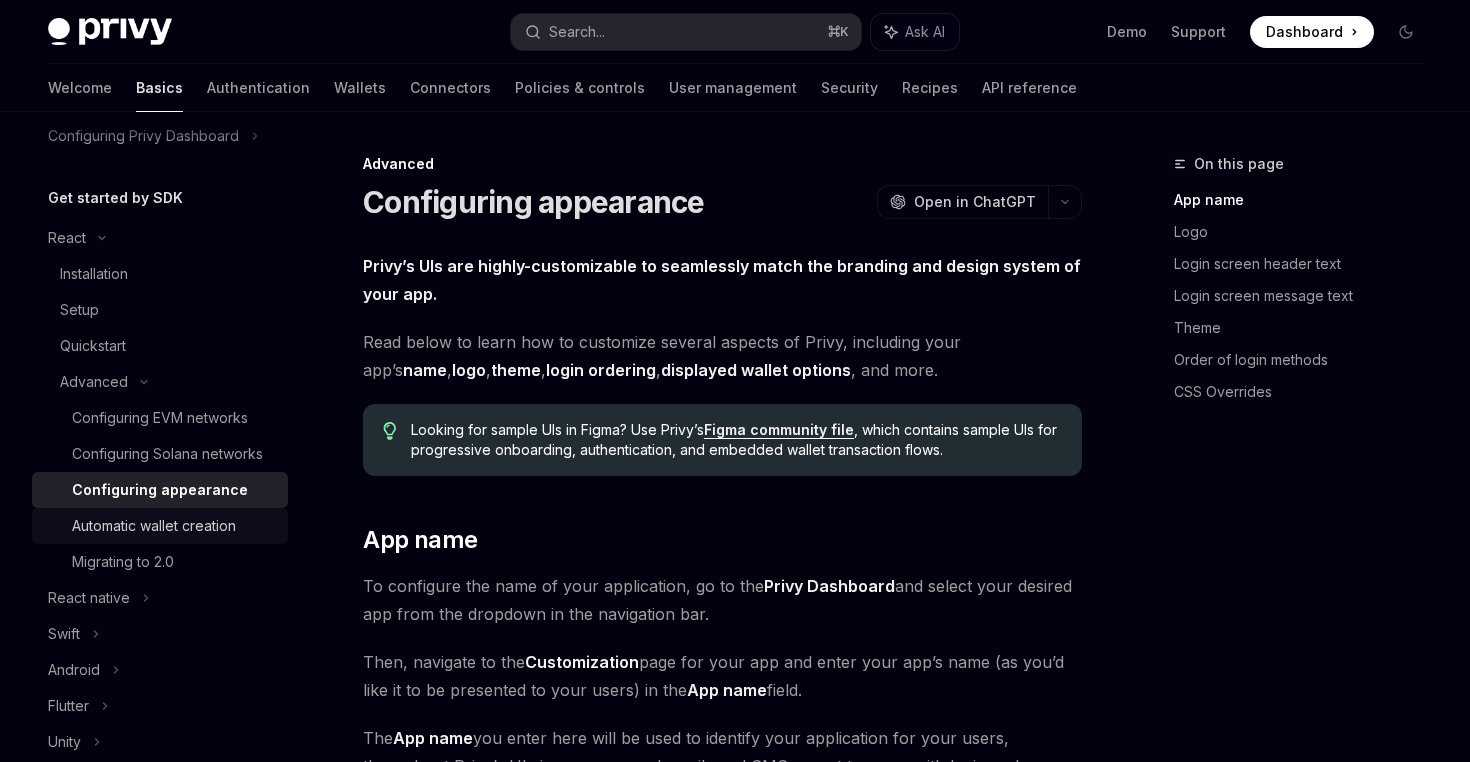 click on "Automatic wallet creation" at bounding box center (154, 526) 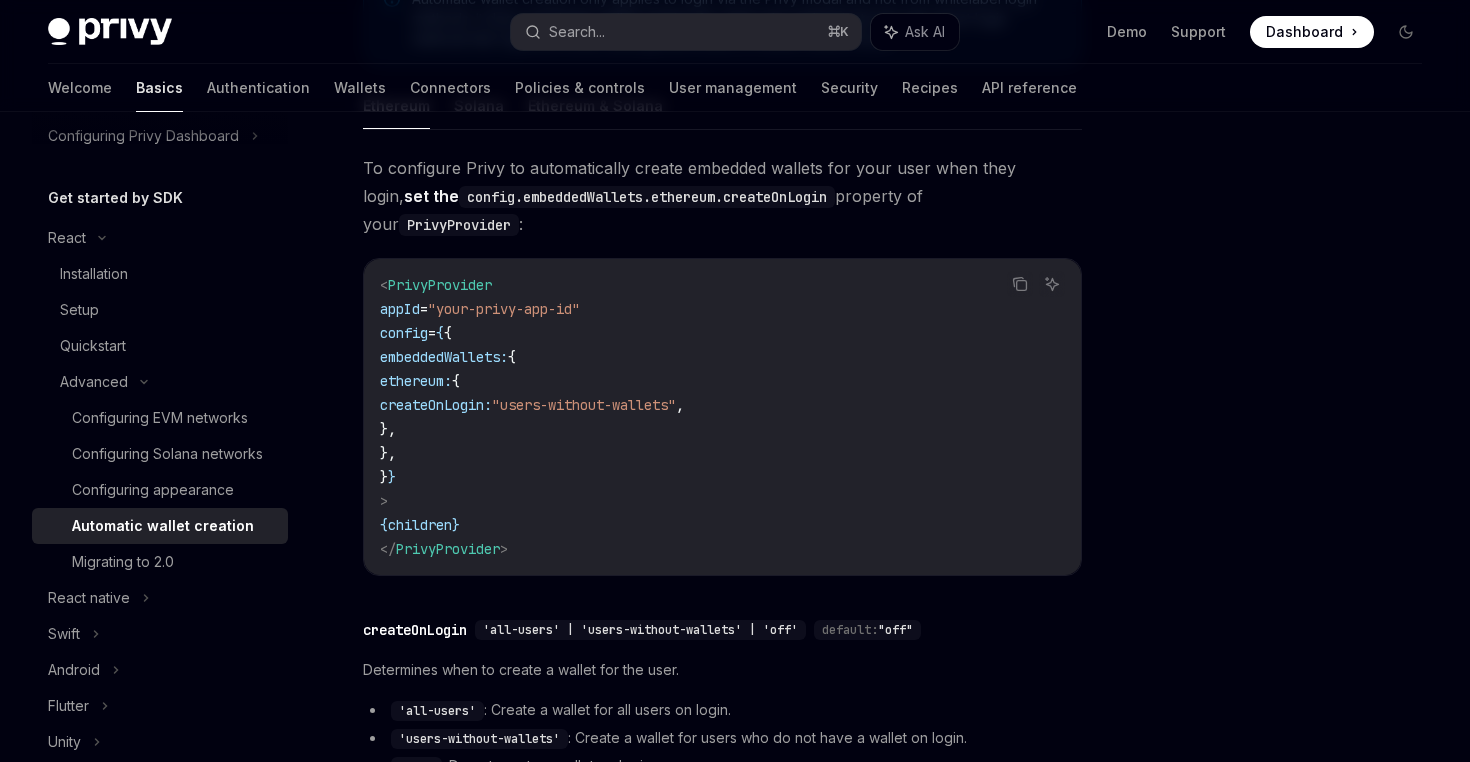 scroll, scrollTop: 472, scrollLeft: 0, axis: vertical 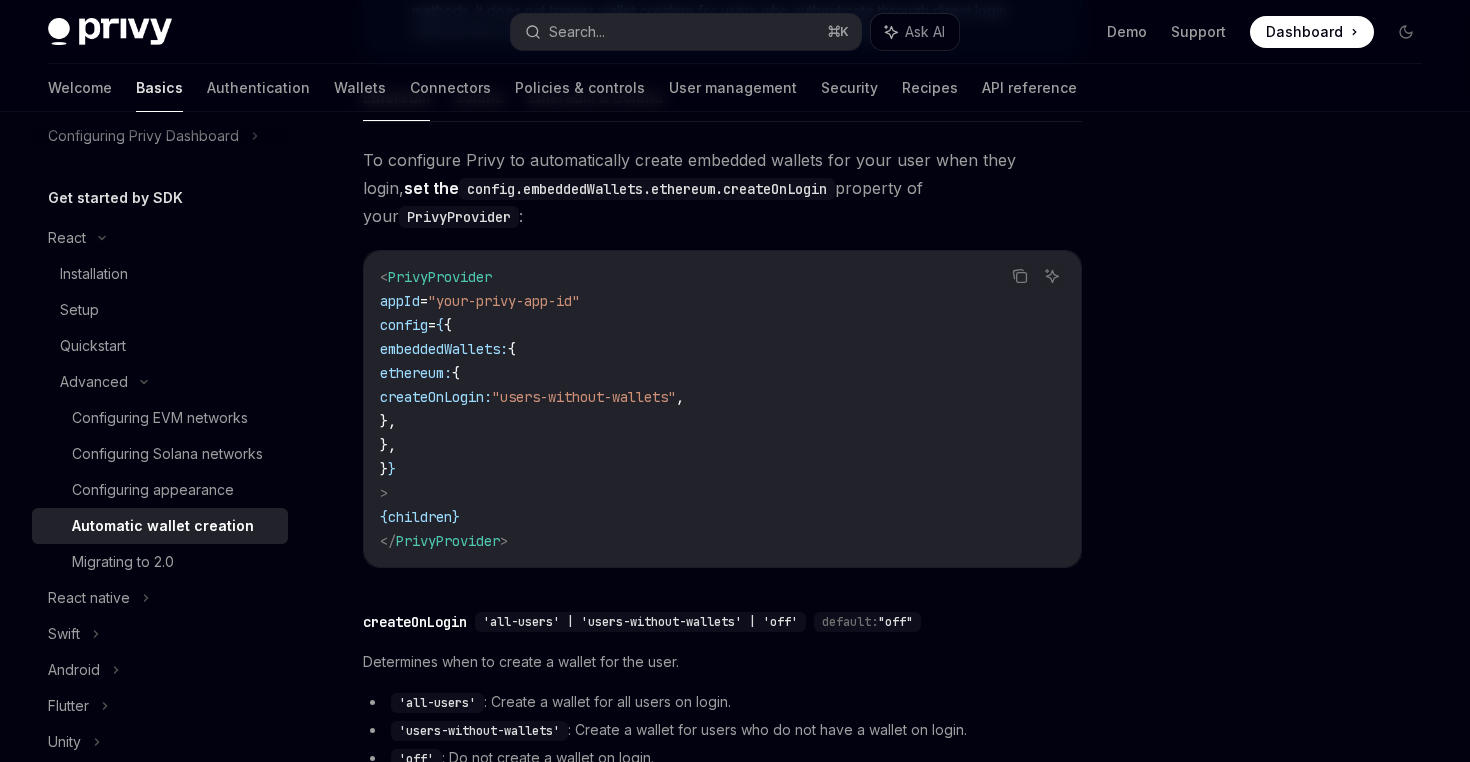 drag, startPoint x: 510, startPoint y: 311, endPoint x: 707, endPoint y: 557, distance: 315.1587 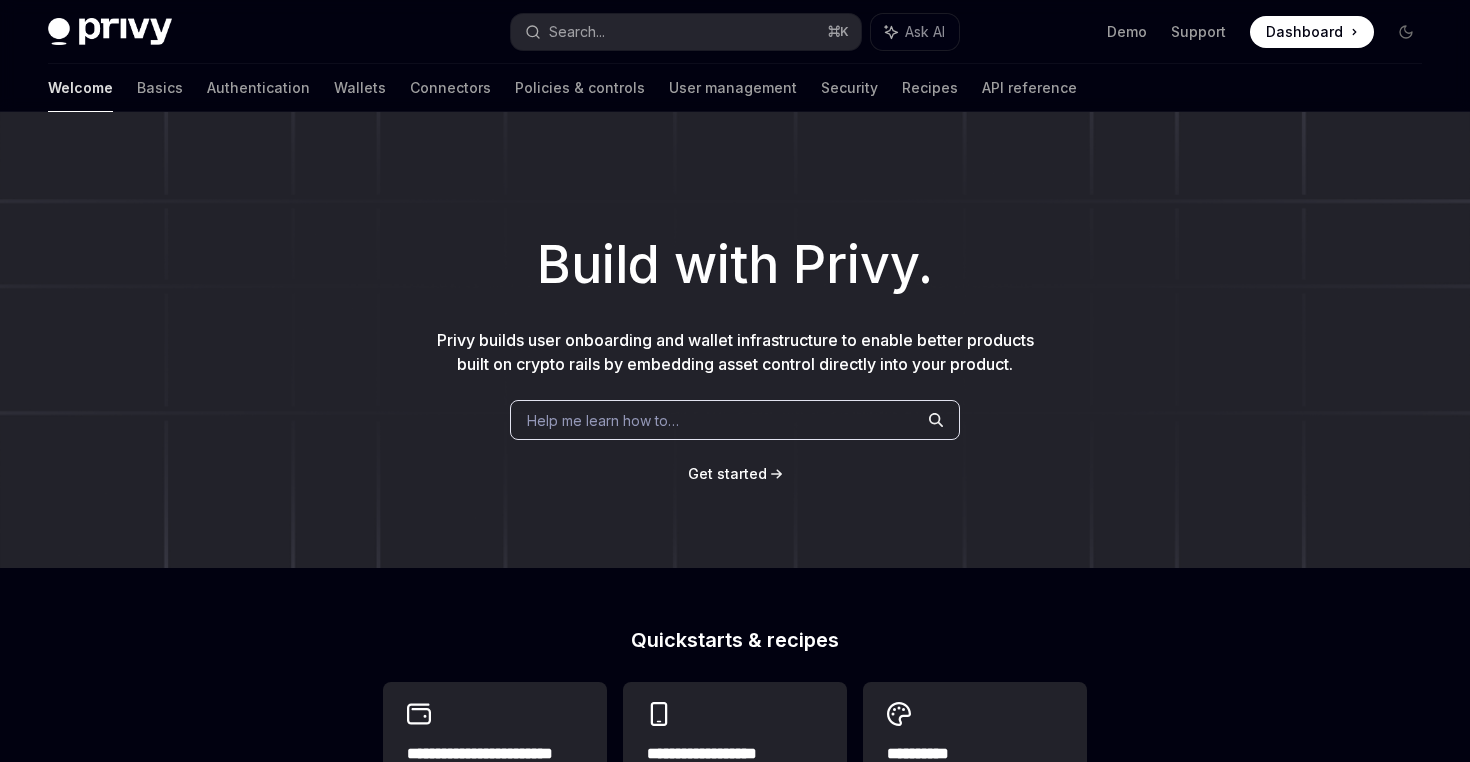 scroll, scrollTop: 0, scrollLeft: 0, axis: both 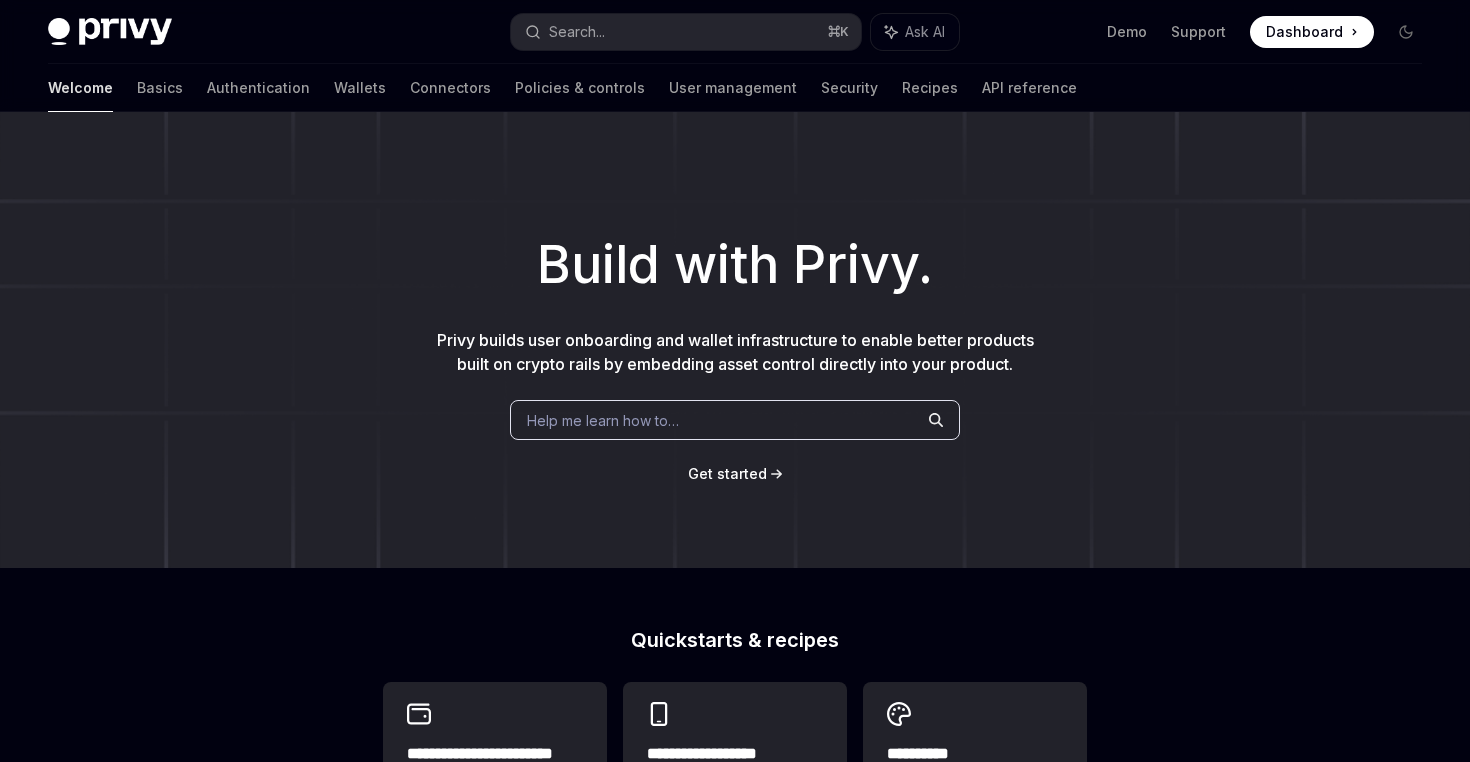 click at bounding box center (110, 32) 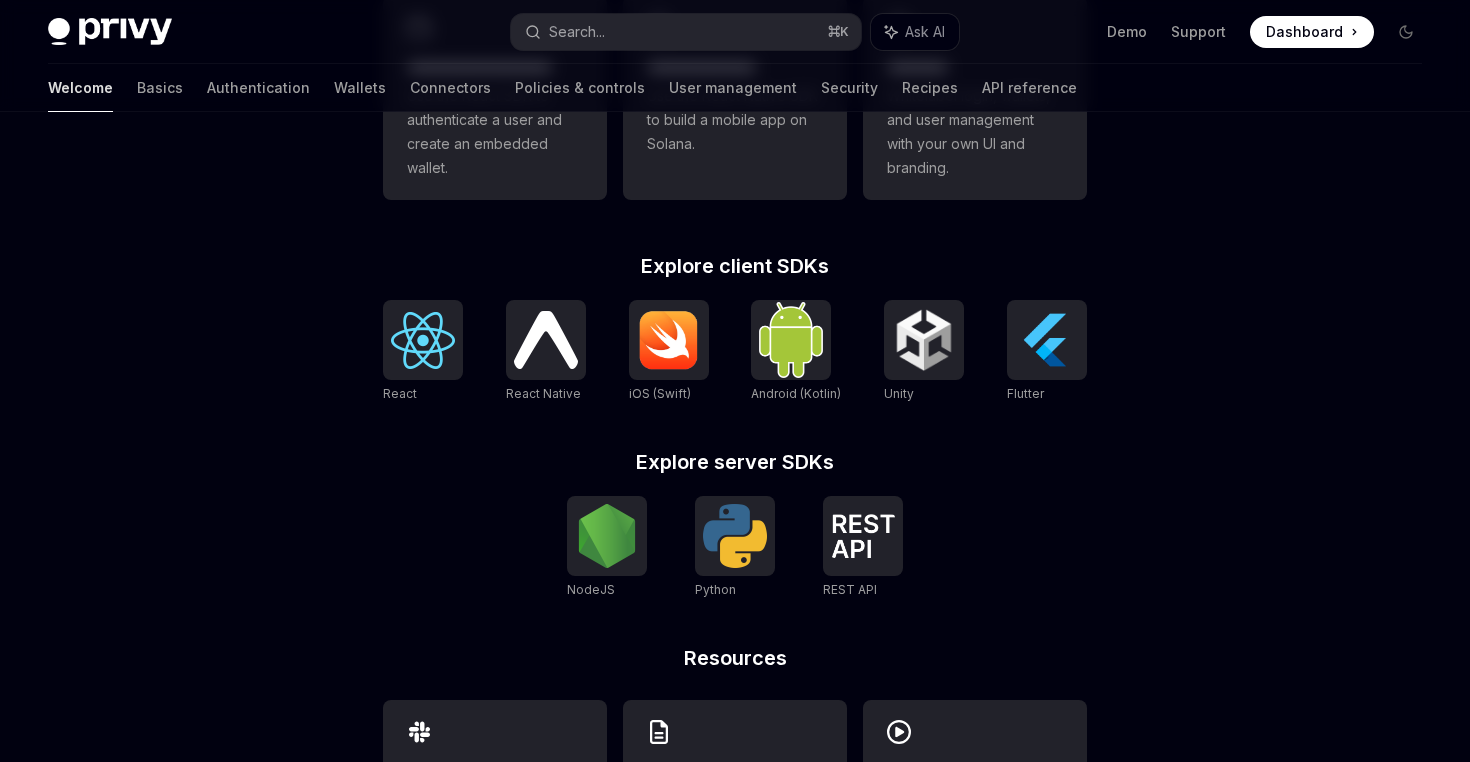 scroll, scrollTop: 350, scrollLeft: 0, axis: vertical 